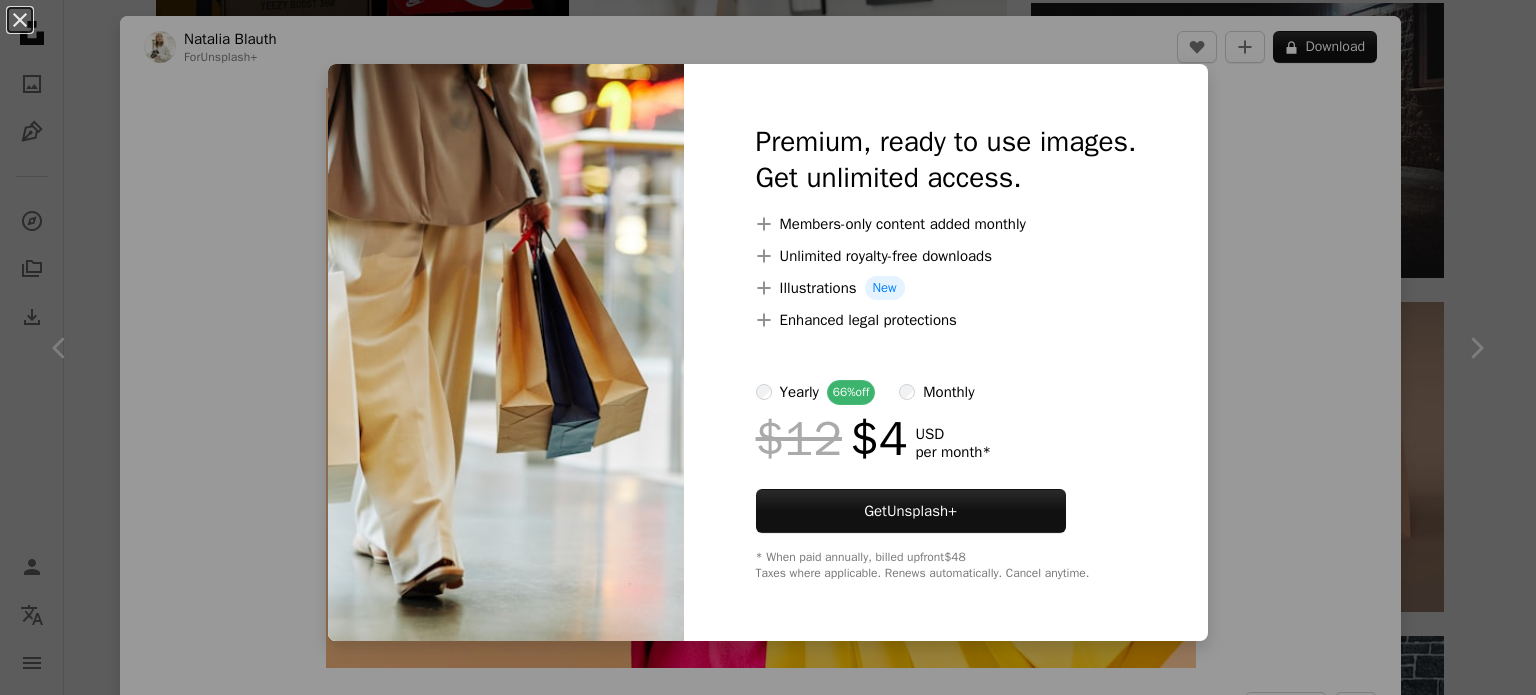 scroll, scrollTop: 15720, scrollLeft: 0, axis: vertical 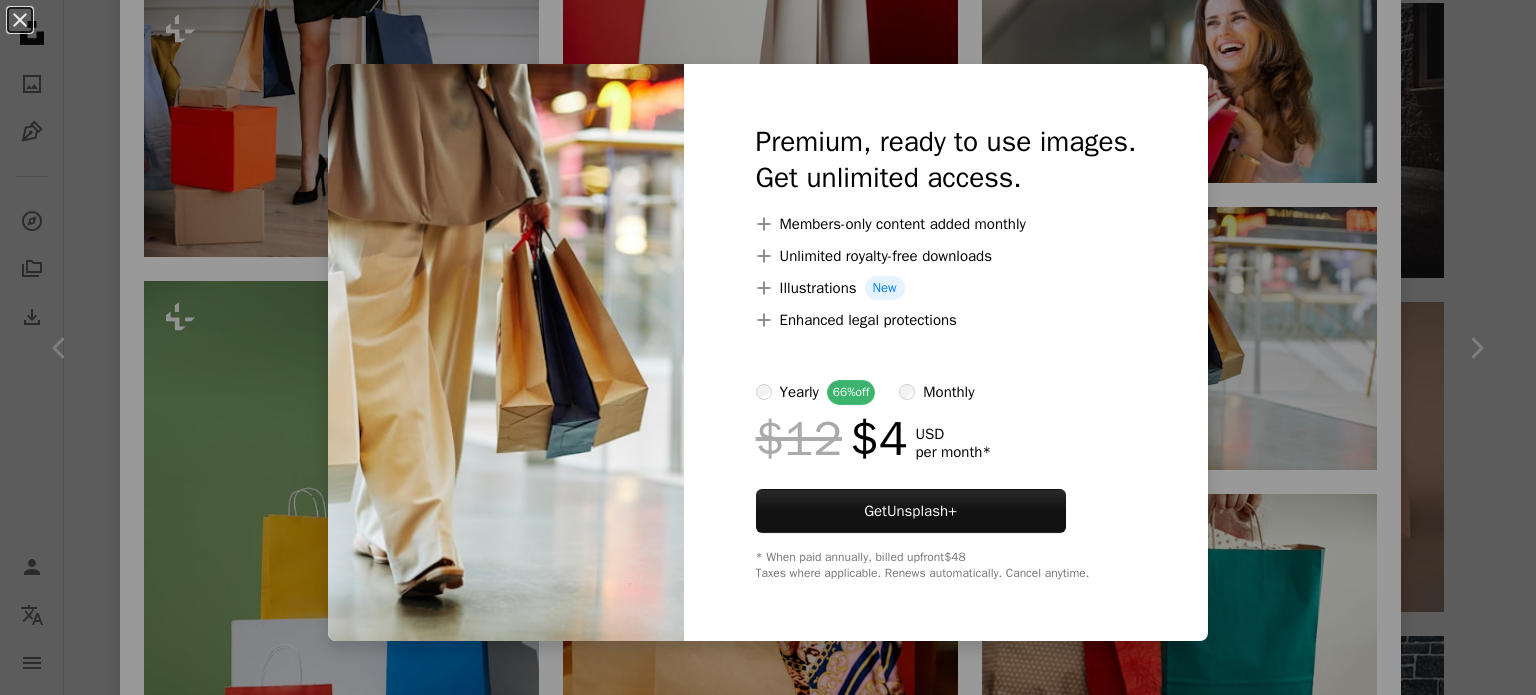 click on "An X shape Premium, ready to use images. Get unlimited access. A plus sign Members-only content added monthly A plus sign Unlimited royalty-free downloads A plus sign Illustrations  New A plus sign Enhanced legal protections yearly 66%  off monthly $12   $4 USD per month * Get  Unsplash+ * When paid annually, billed upfront  $48 Taxes where applicable. Renews automatically. Cancel anytime." at bounding box center (768, 347) 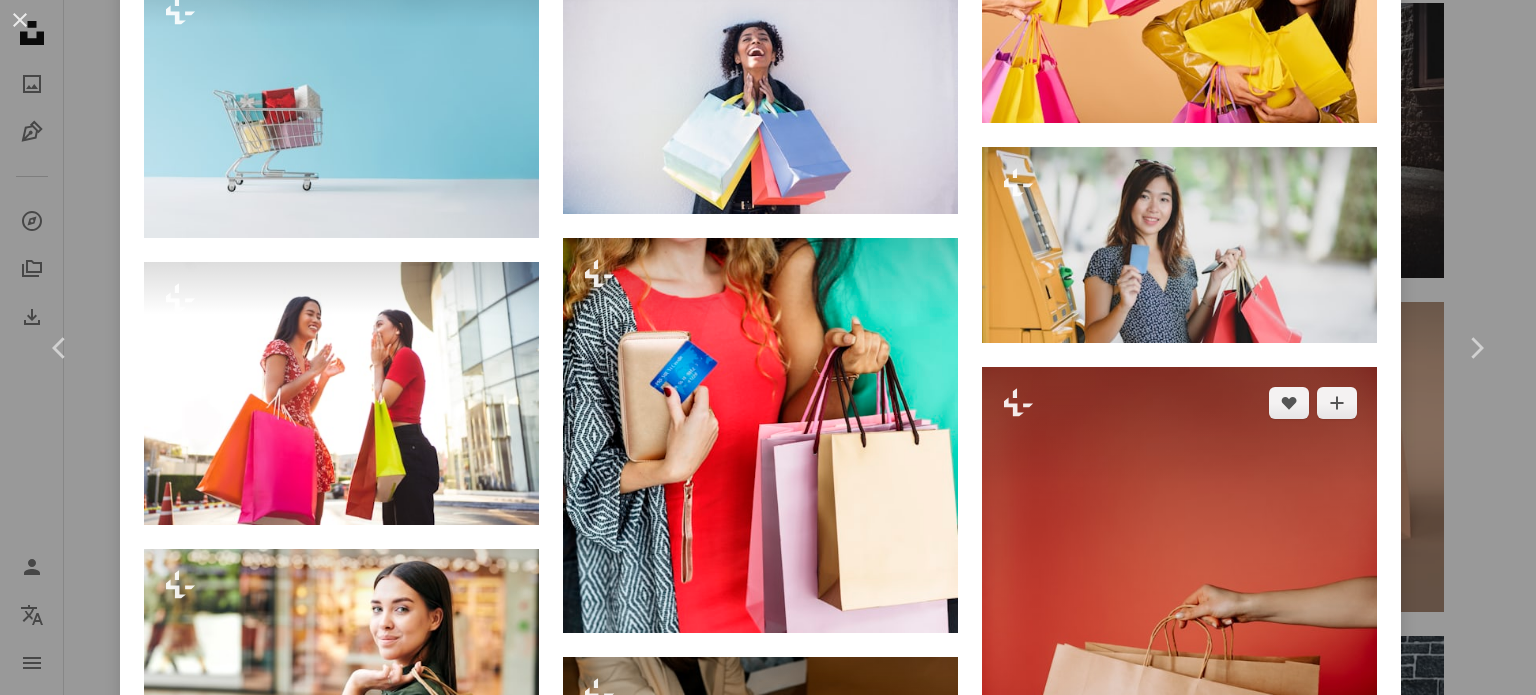 scroll, scrollTop: 4400, scrollLeft: 0, axis: vertical 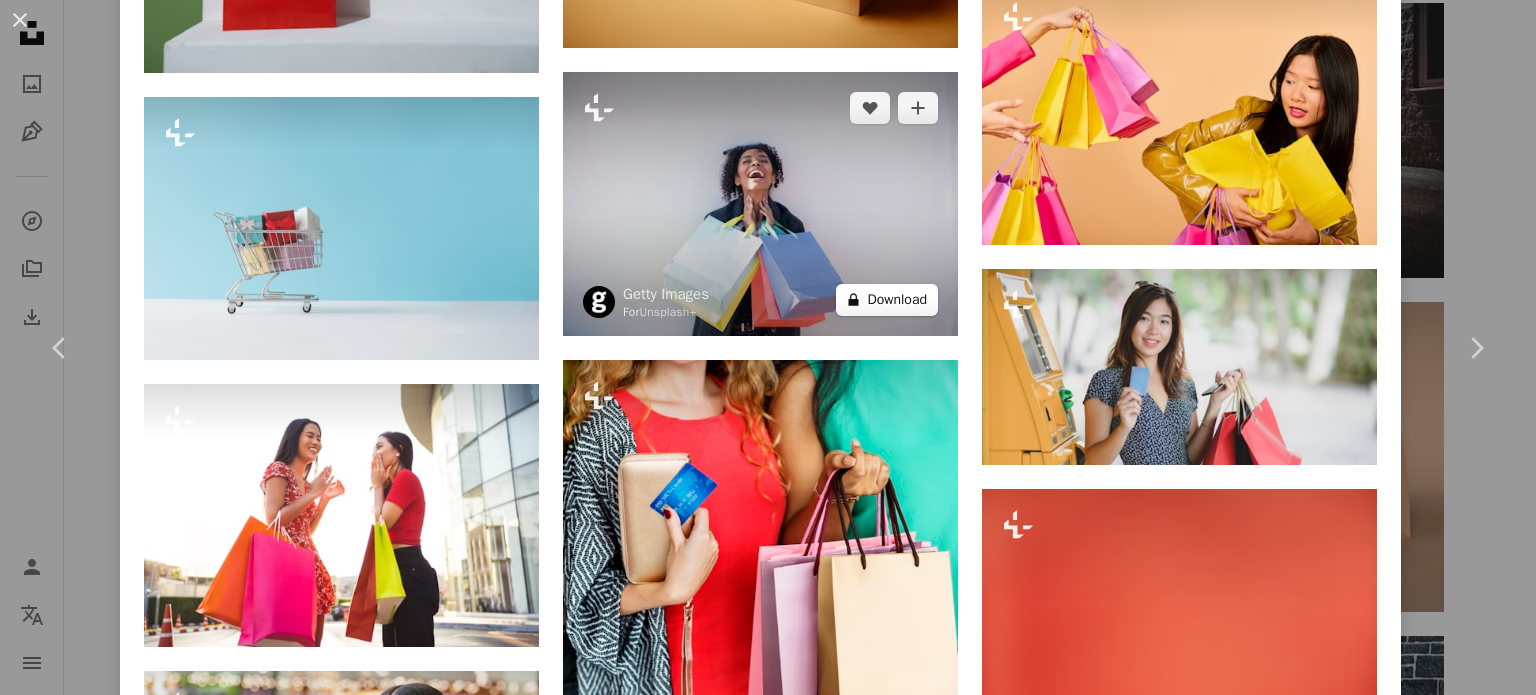 click on "A lock Download" at bounding box center [887, 300] 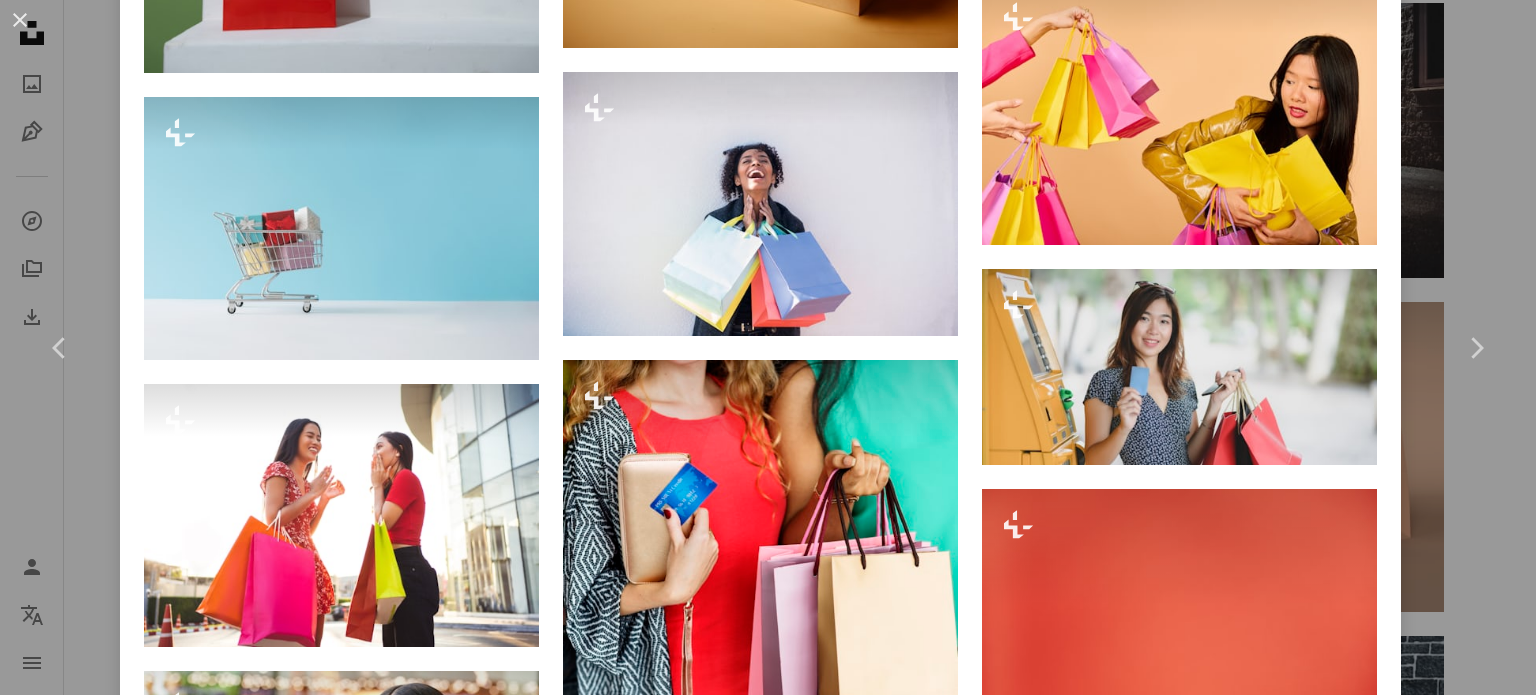 click on "An X shape Premium, ready to use images. Get unlimited access. A plus sign Members-only content added monthly A plus sign Unlimited royalty-free downloads A plus sign Illustrations  New A plus sign Enhanced legal protections yearly 66%  off monthly $12   $4 USD per month * Get  Unsplash+ * When paid annually, billed upfront  $48 Taxes where applicable. Renews automatically. Cancel anytime." at bounding box center [768, 5821] 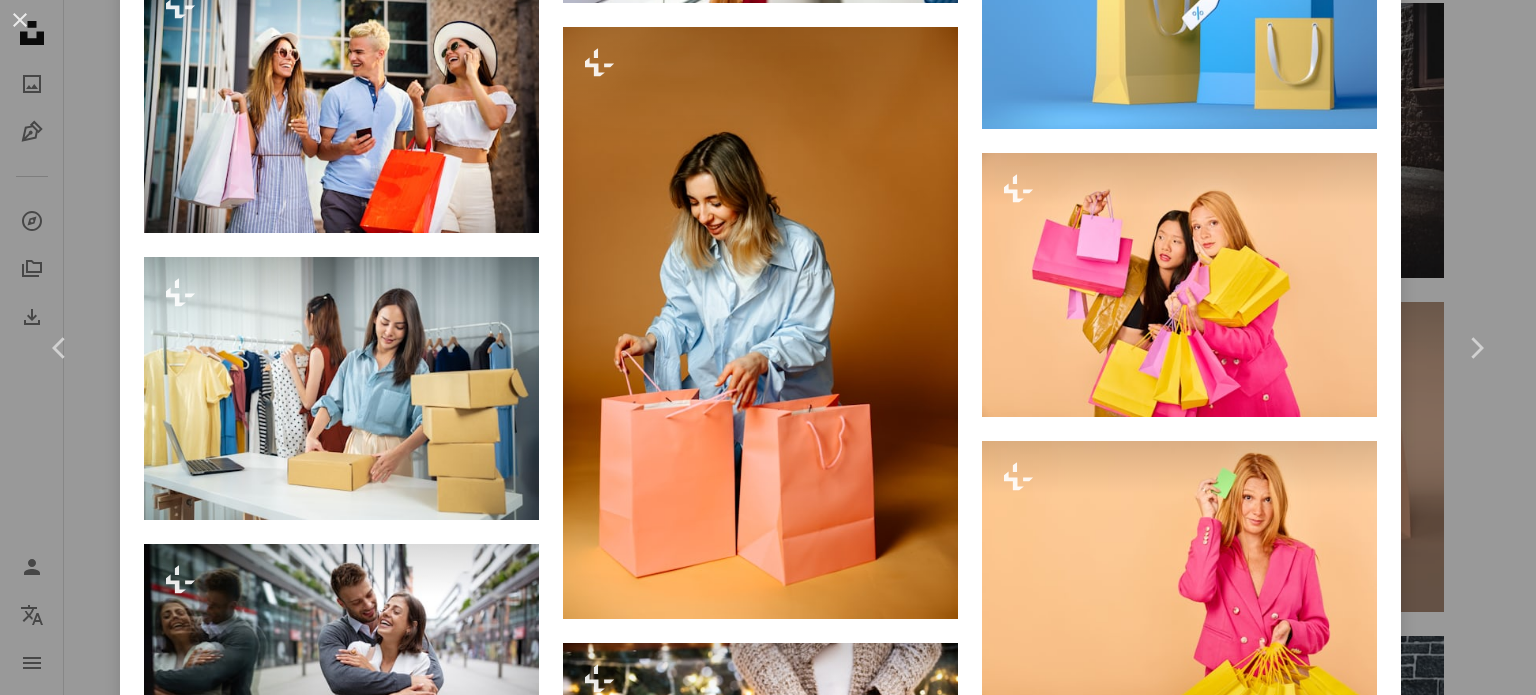 scroll, scrollTop: 8500, scrollLeft: 0, axis: vertical 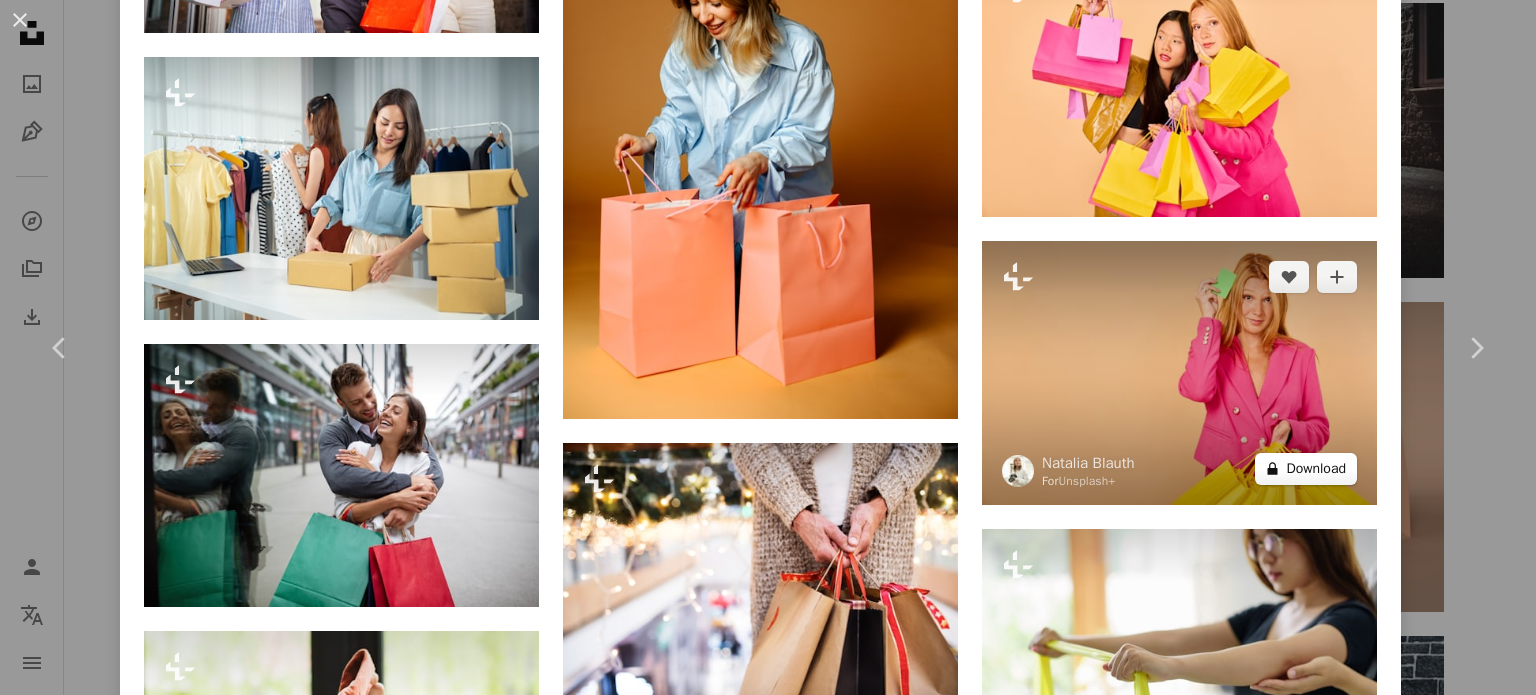 click on "A lock Download" at bounding box center [1306, 469] 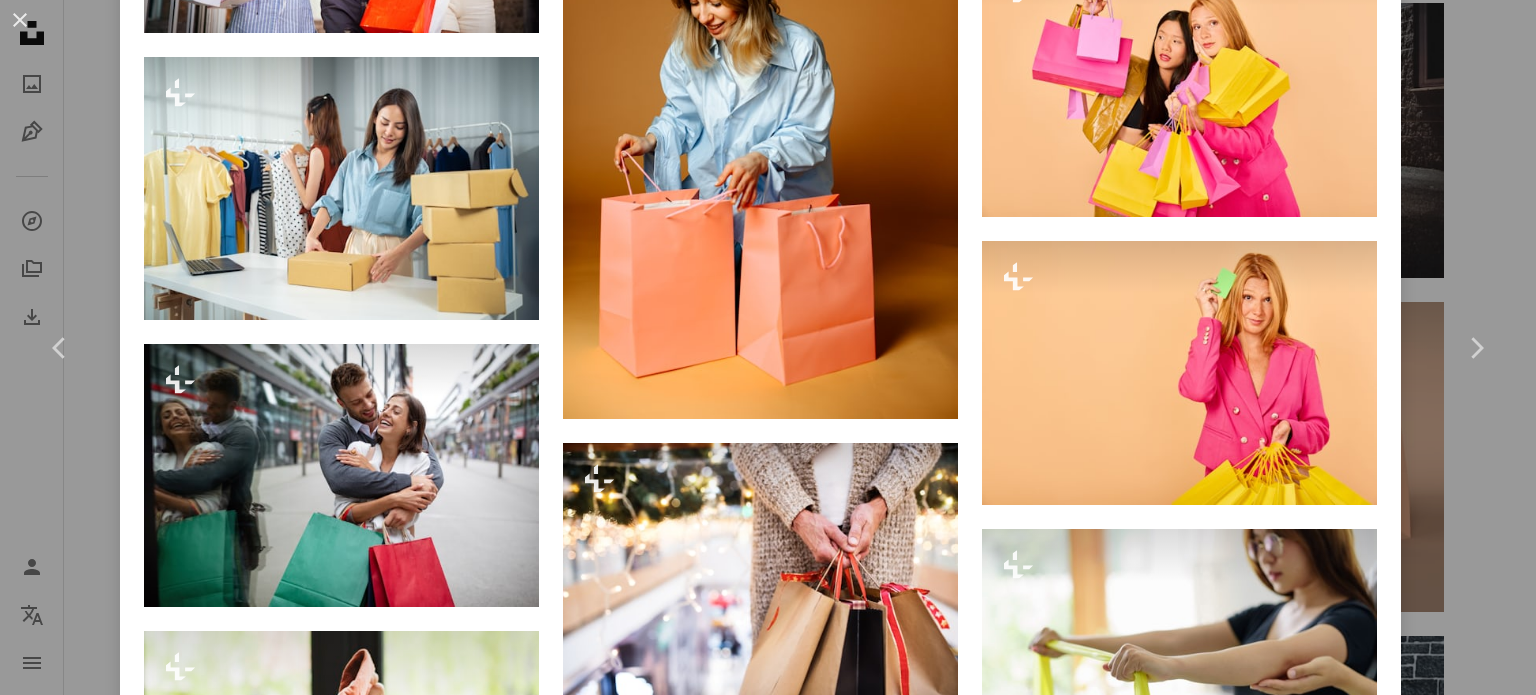 click on "An X shape Premium, ready to use images. Get unlimited access. A plus sign Members-only content added monthly A plus sign Unlimited royalty-free downloads A plus sign Illustrations  New A plus sign Enhanced legal protections yearly 66%  off monthly $12   $4 USD per month * Get  Unsplash+ * When paid annually, billed upfront  $48 Taxes where applicable. Renews automatically. Cancel anytime." at bounding box center (768, 5821) 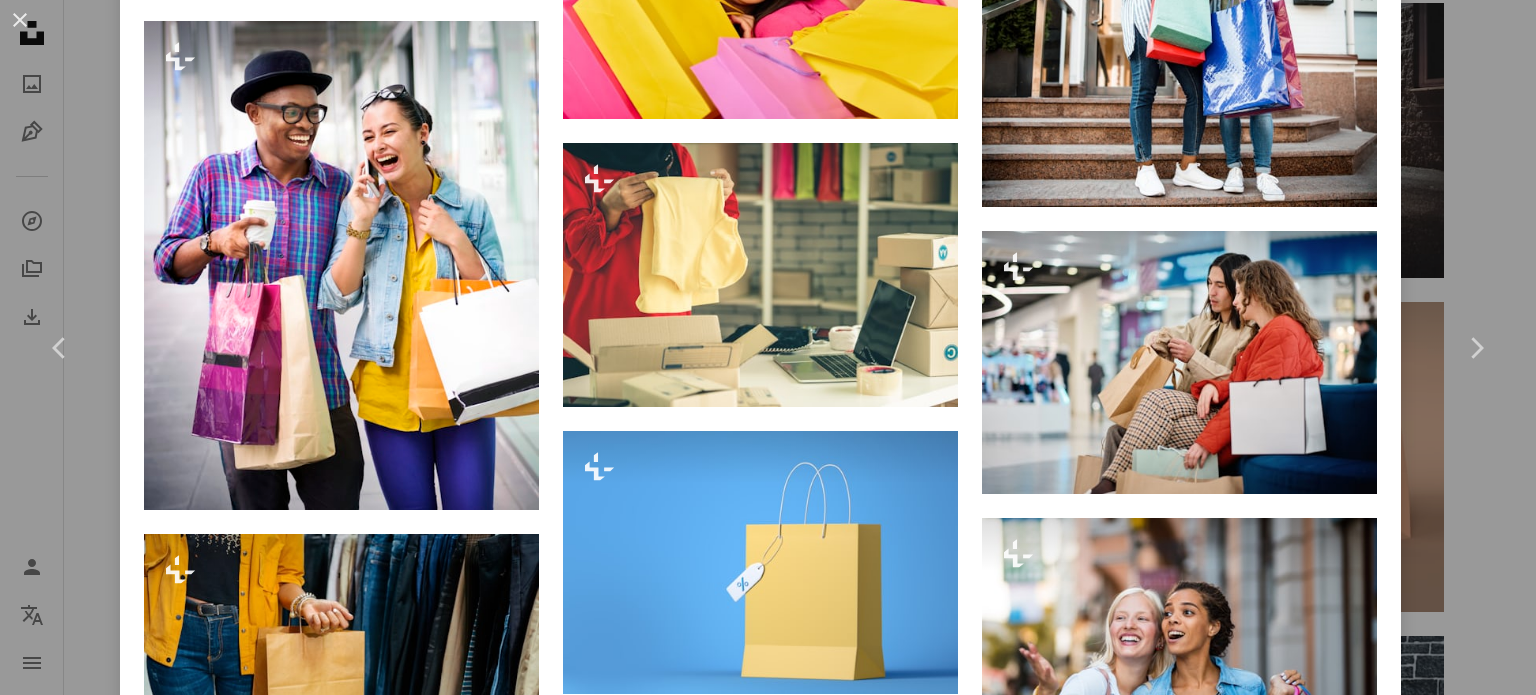 scroll, scrollTop: 12532, scrollLeft: 0, axis: vertical 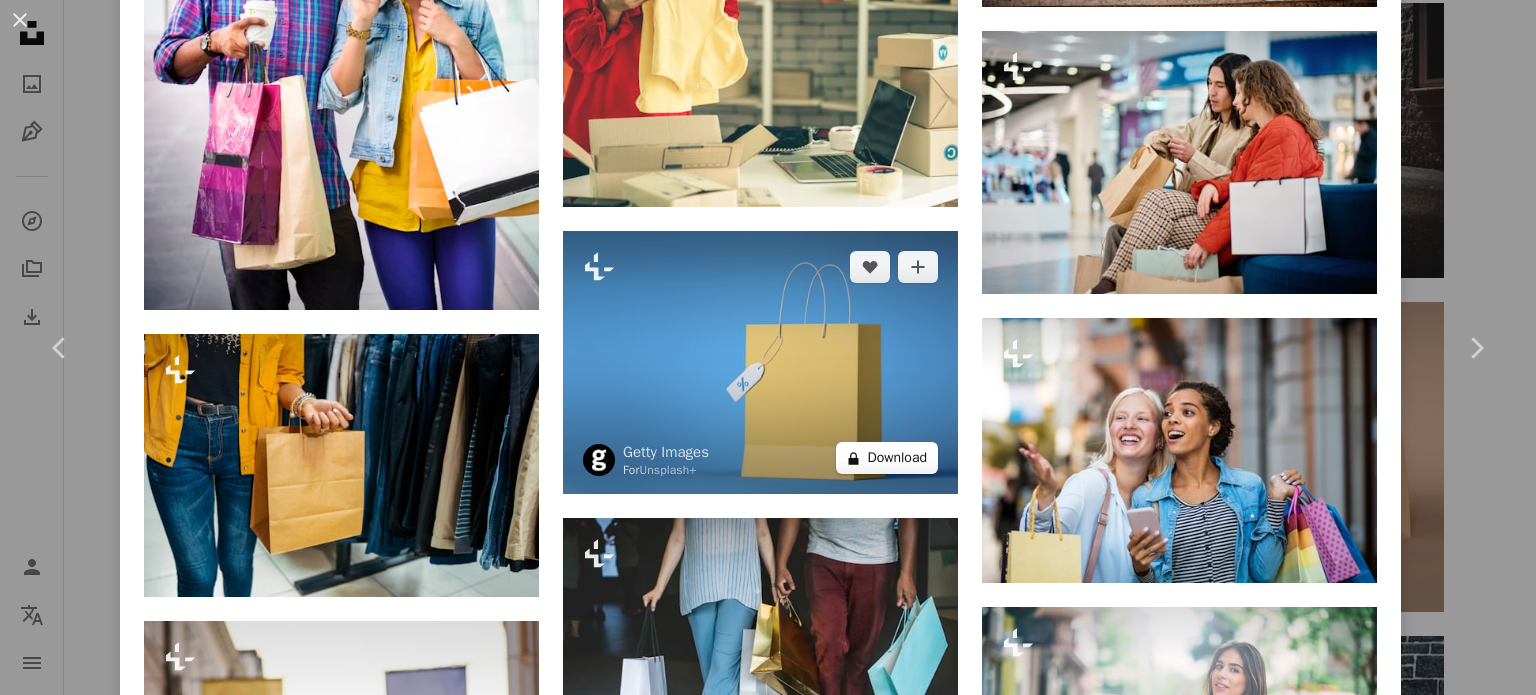 click on "A lock Download" at bounding box center [887, 458] 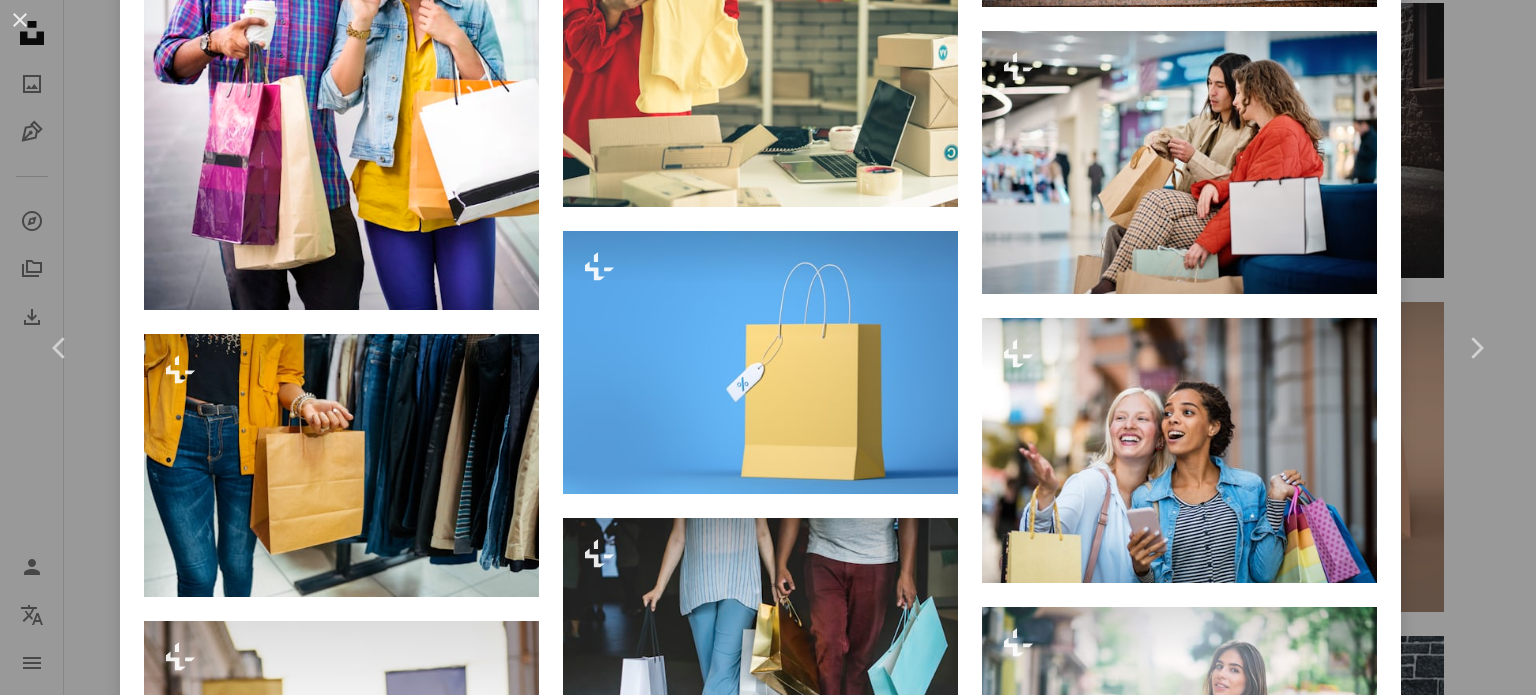 click on "An X shape Premium, ready to use images. Get unlimited access. A plus sign Members-only content added monthly A plus sign Unlimited royalty-free downloads A plus sign Illustrations  New A plus sign Enhanced legal protections yearly 66%  off monthly $12   $4 USD per month * Get  Unsplash+ * When paid annually, billed upfront  $48 Taxes where applicable. Renews automatically. Cancel anytime." at bounding box center [768, 5821] 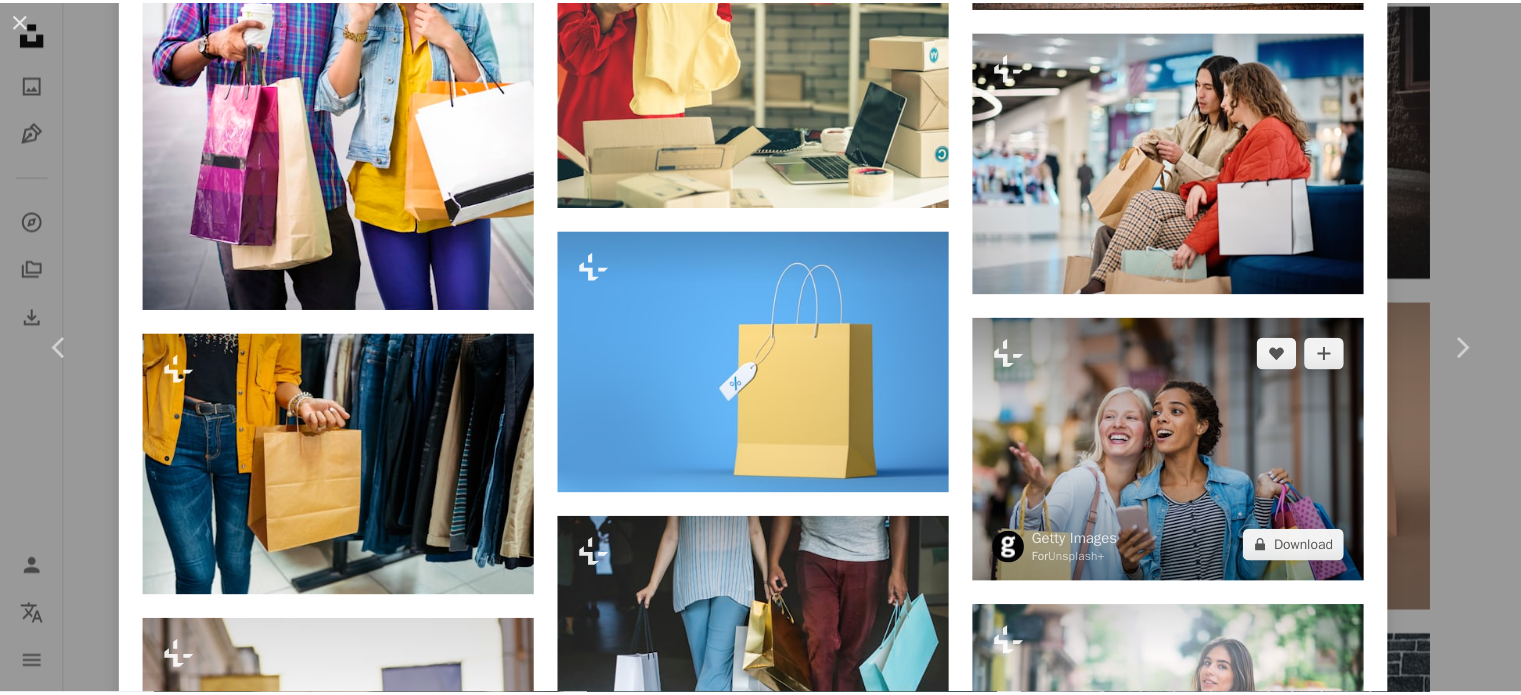 scroll, scrollTop: 13132, scrollLeft: 0, axis: vertical 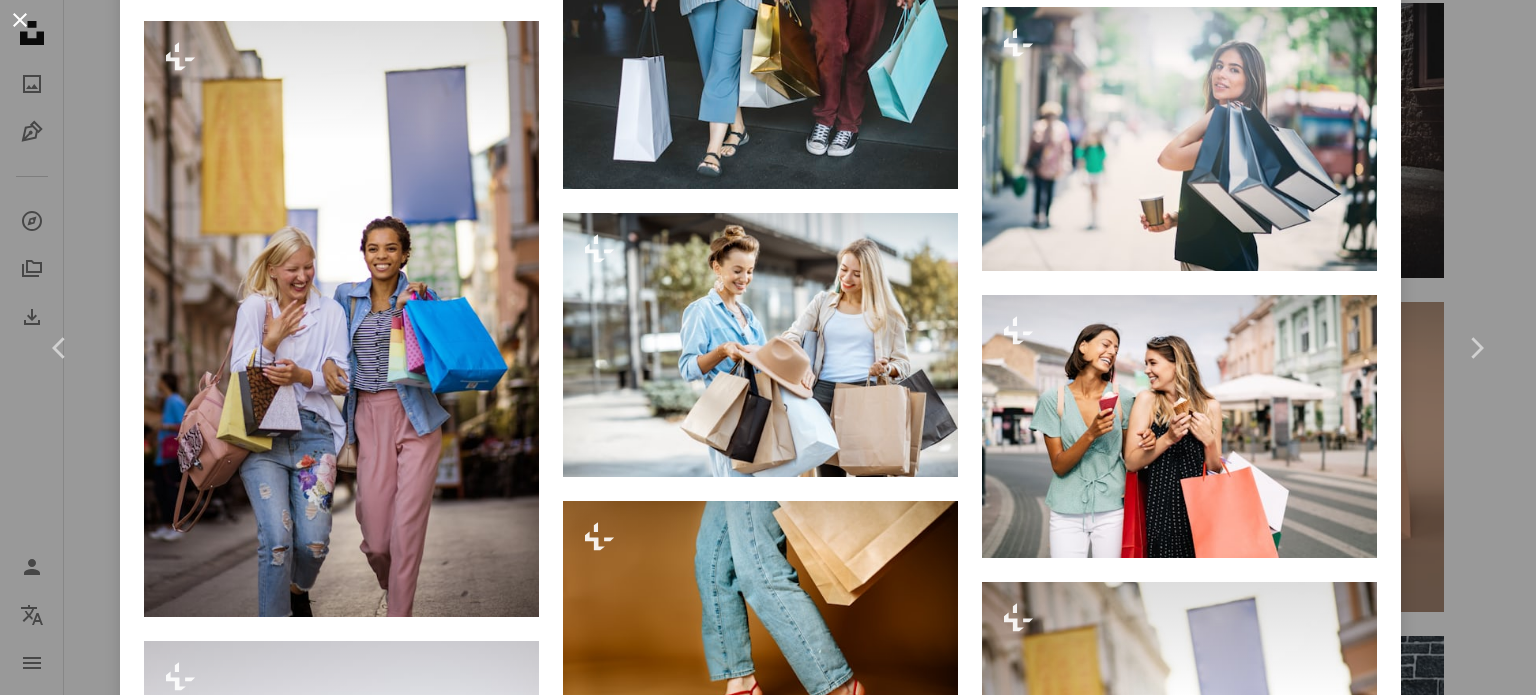 click on "An X shape" at bounding box center (20, 20) 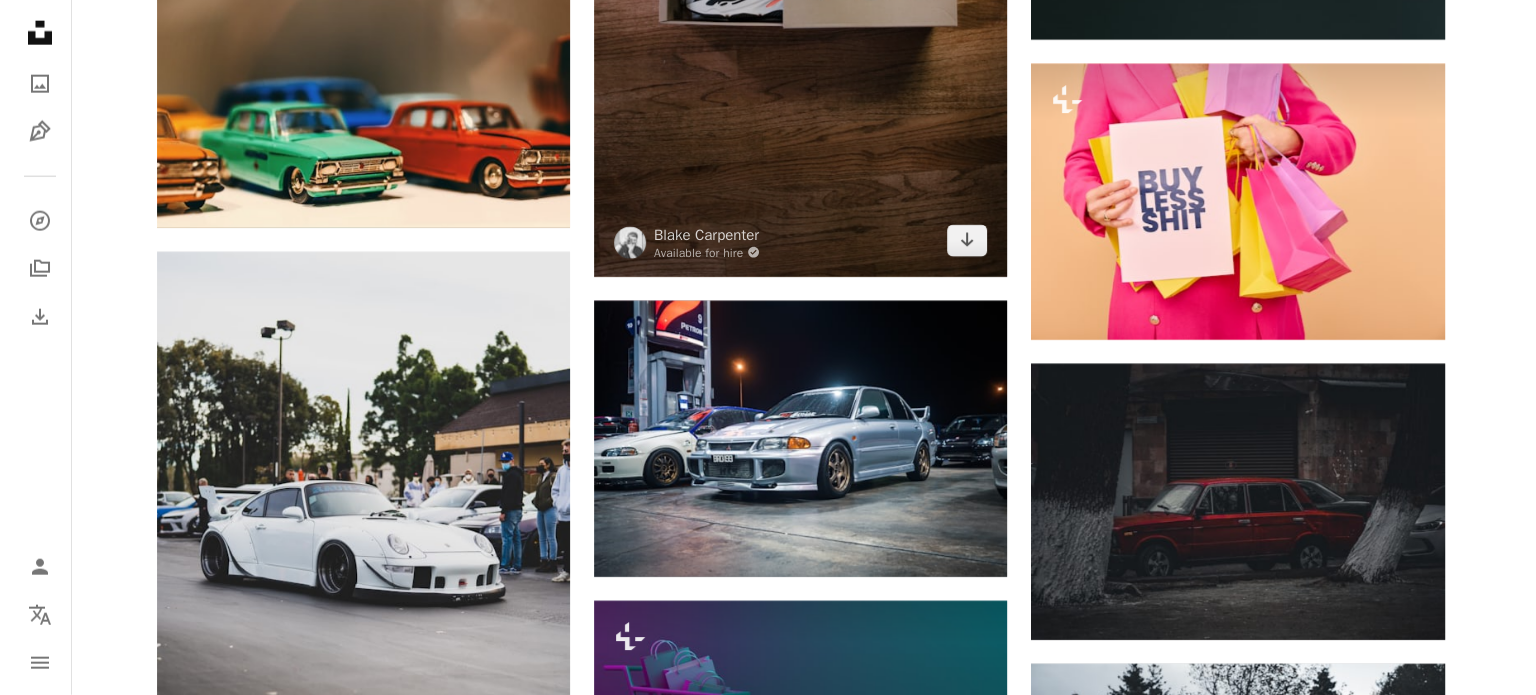 scroll, scrollTop: 20320, scrollLeft: 0, axis: vertical 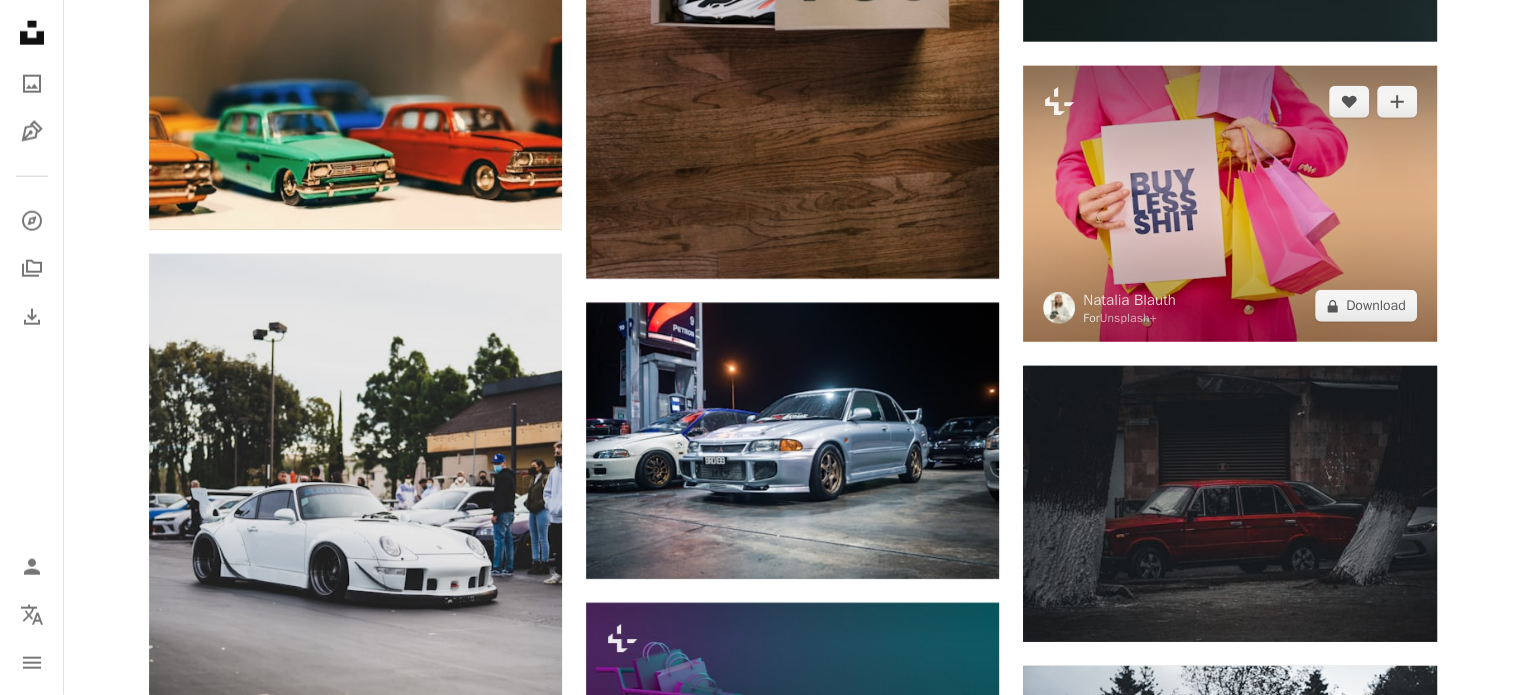 click at bounding box center [1229, 204] 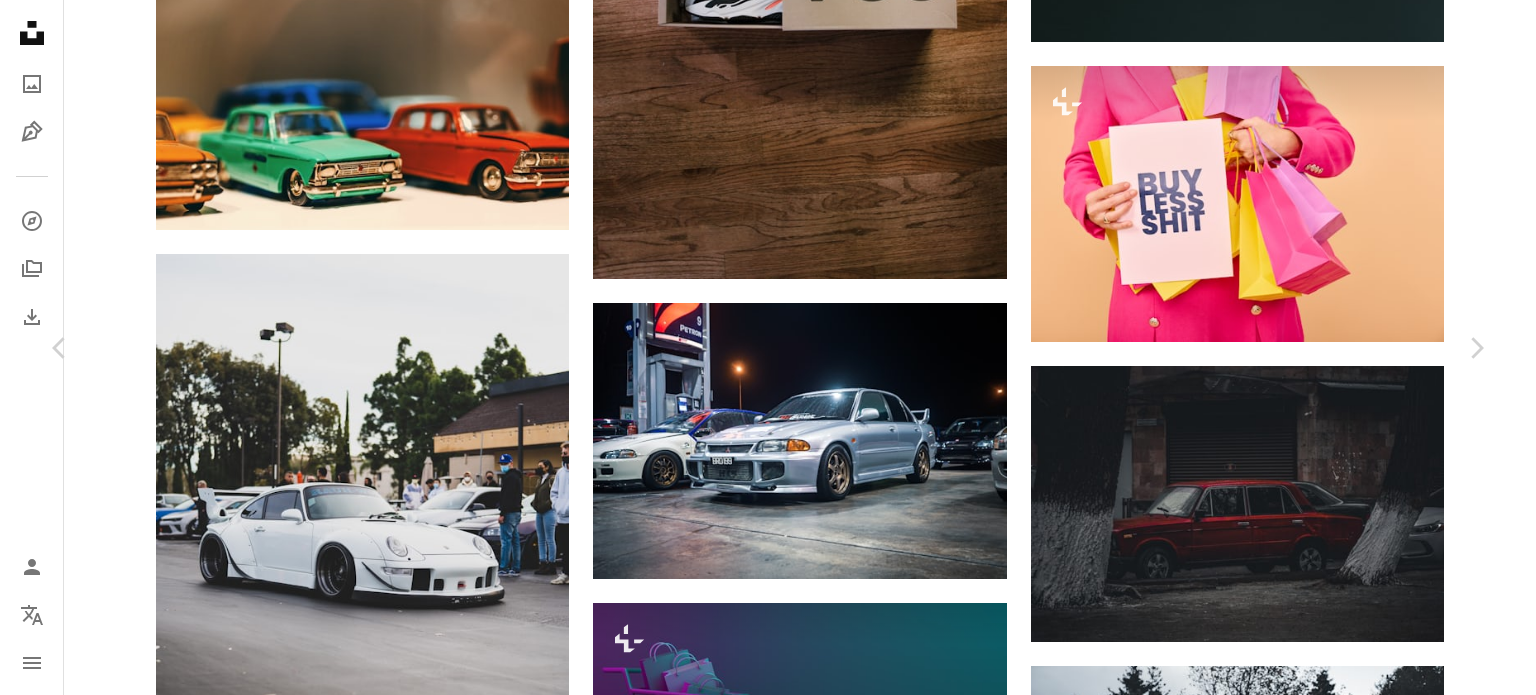 scroll, scrollTop: 2100, scrollLeft: 0, axis: vertical 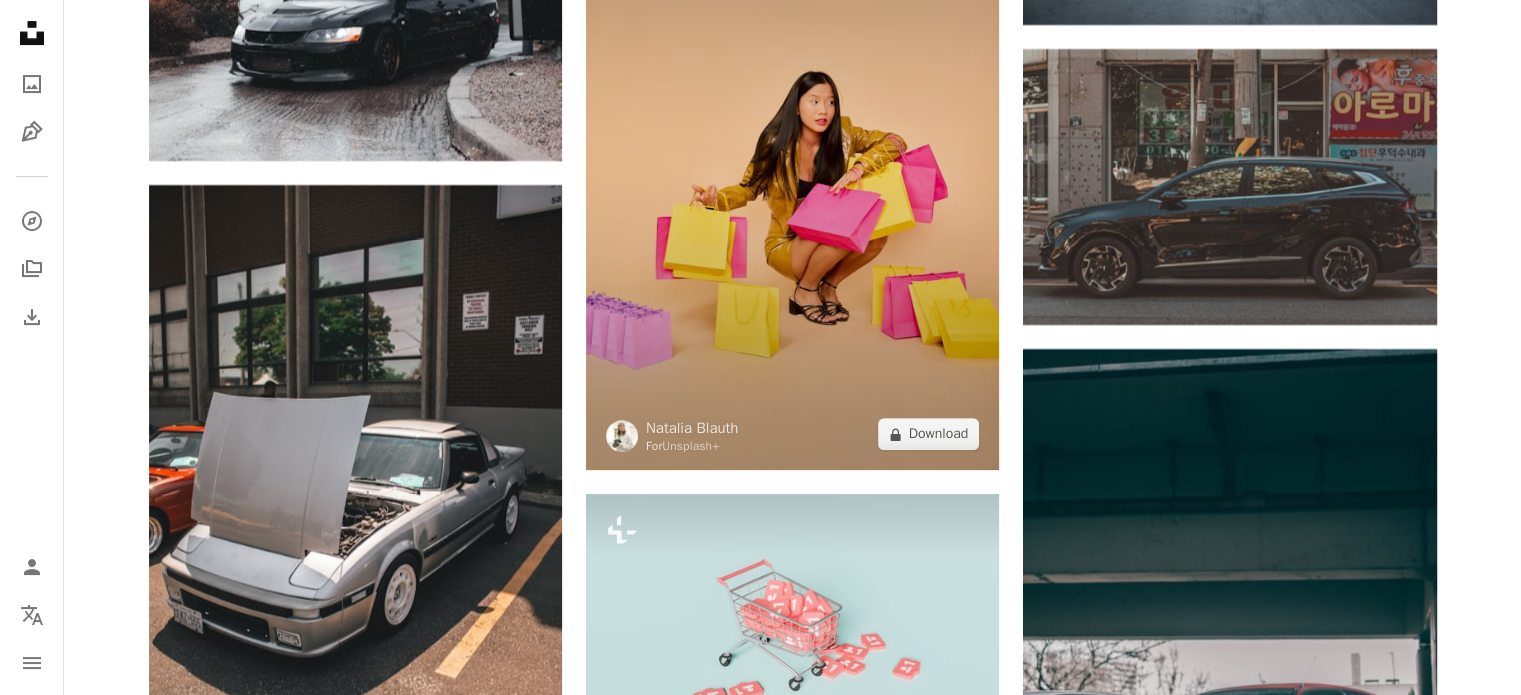 click at bounding box center [792, 160] 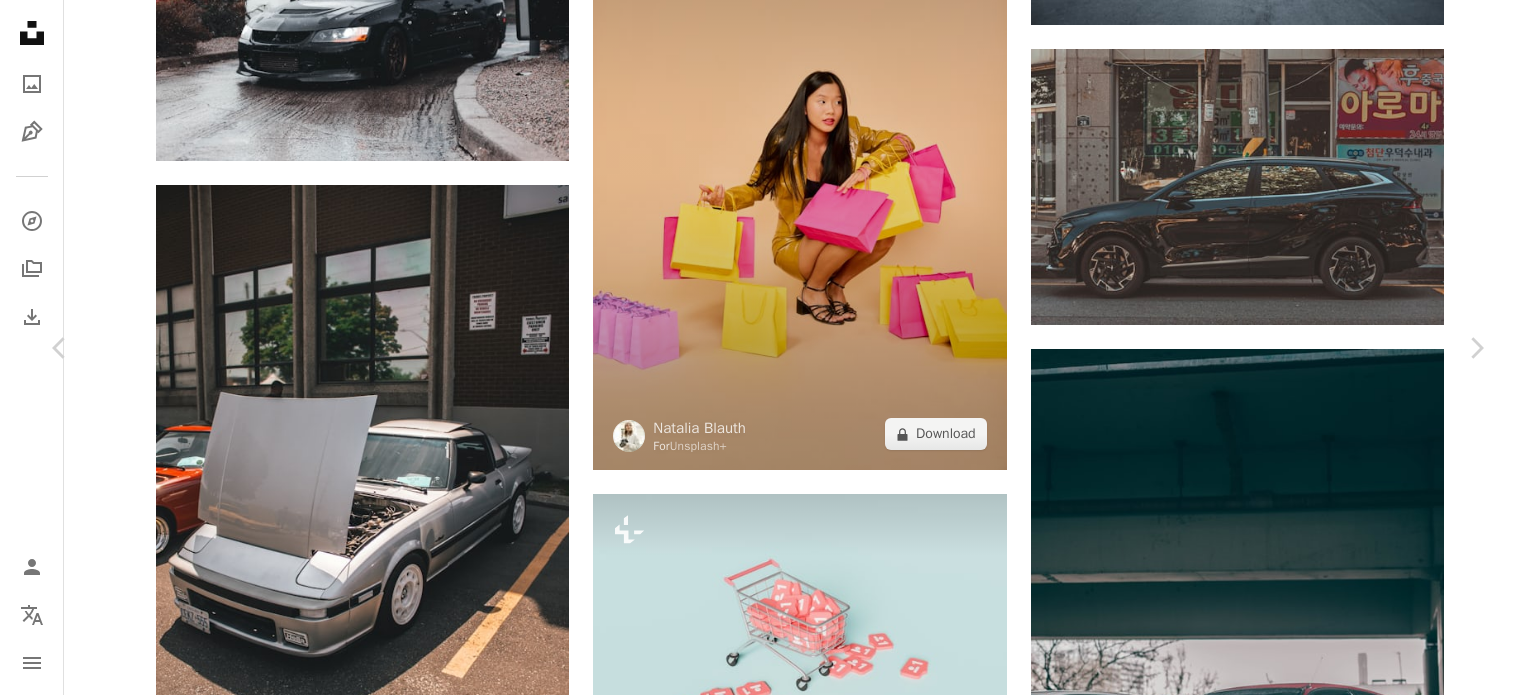 scroll, scrollTop: 1700, scrollLeft: 0, axis: vertical 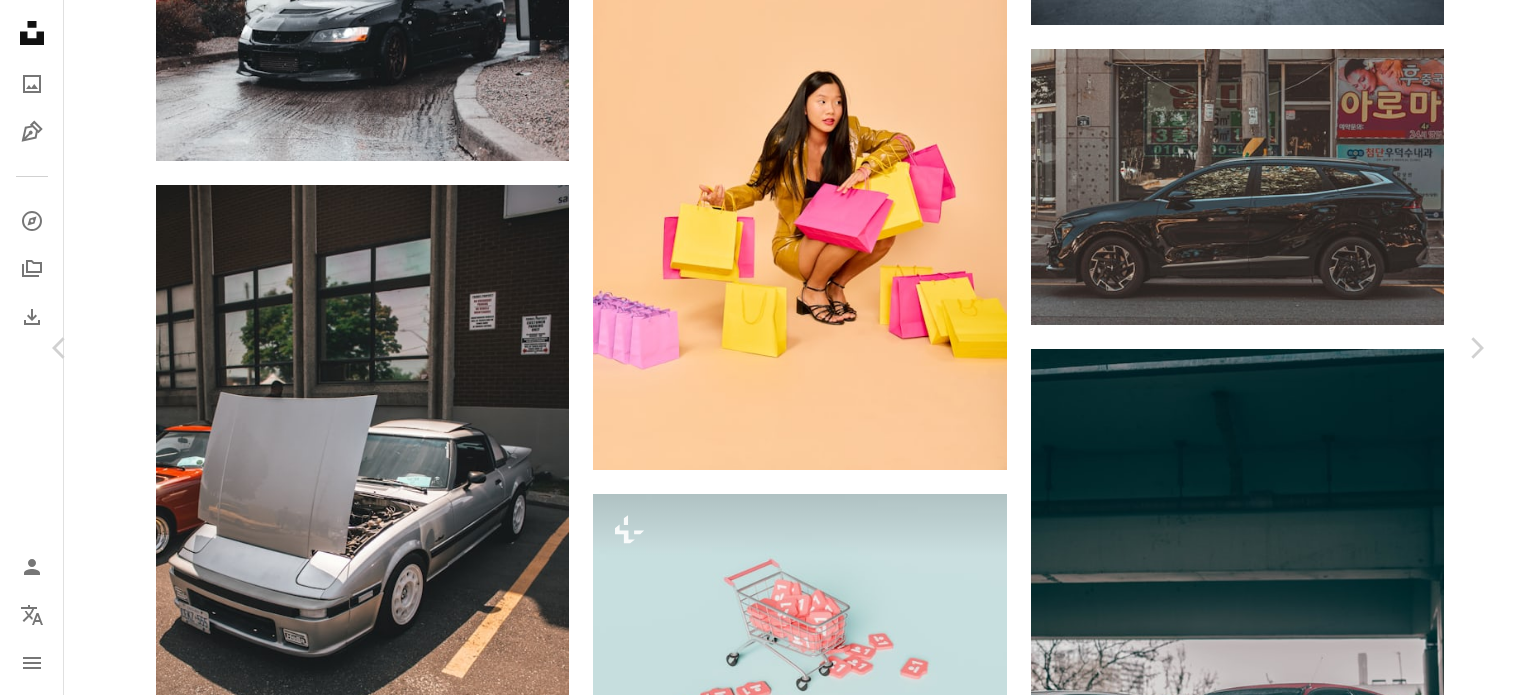 click on "A lock Download" at bounding box center [1306, 3476] 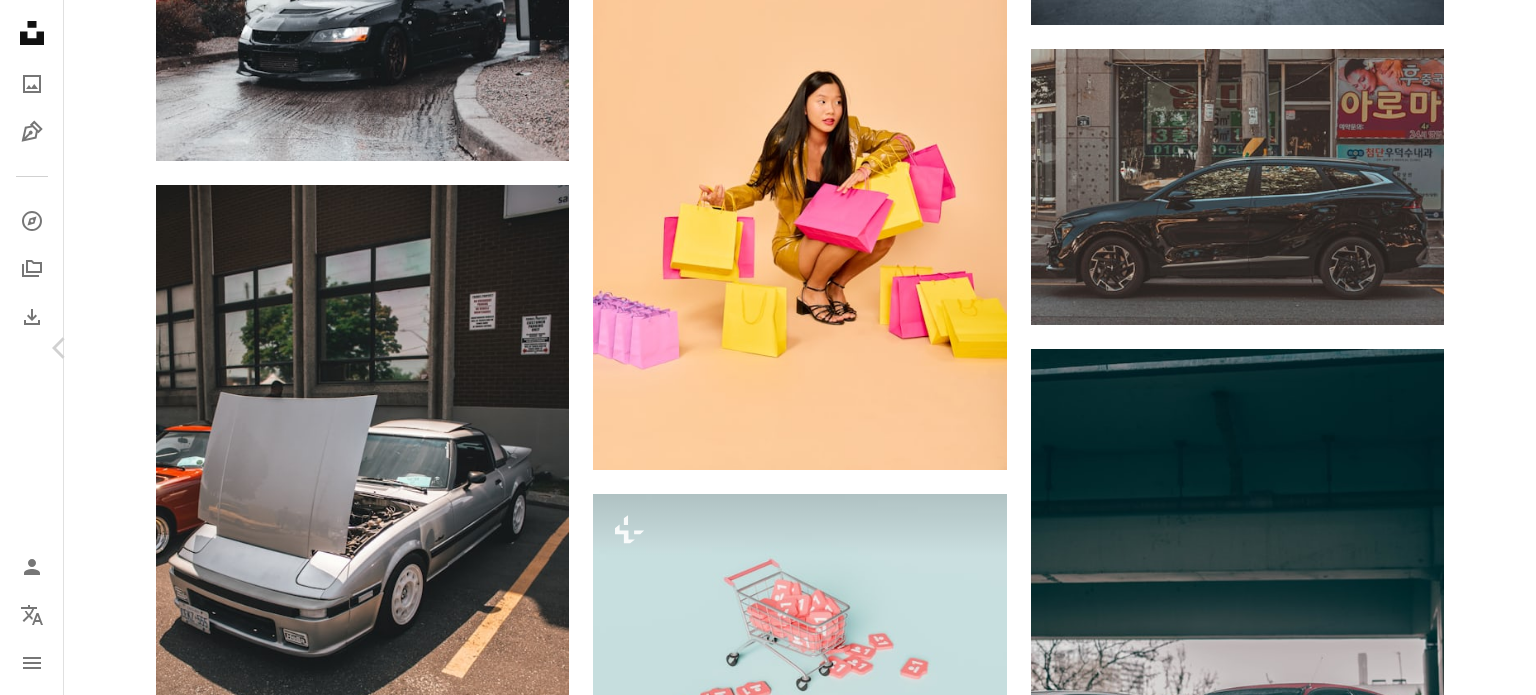 click on "Chevron right" at bounding box center (1476, 348) 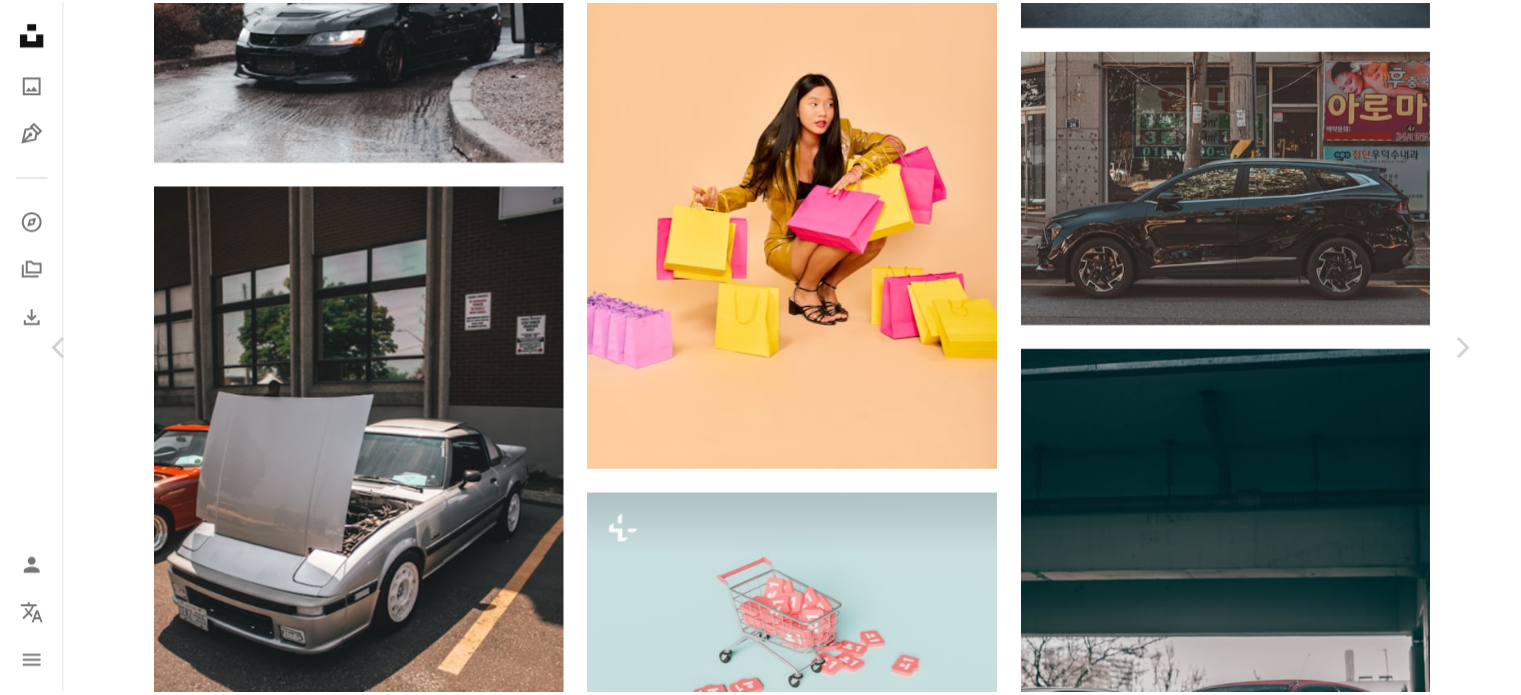 scroll, scrollTop: 0, scrollLeft: 0, axis: both 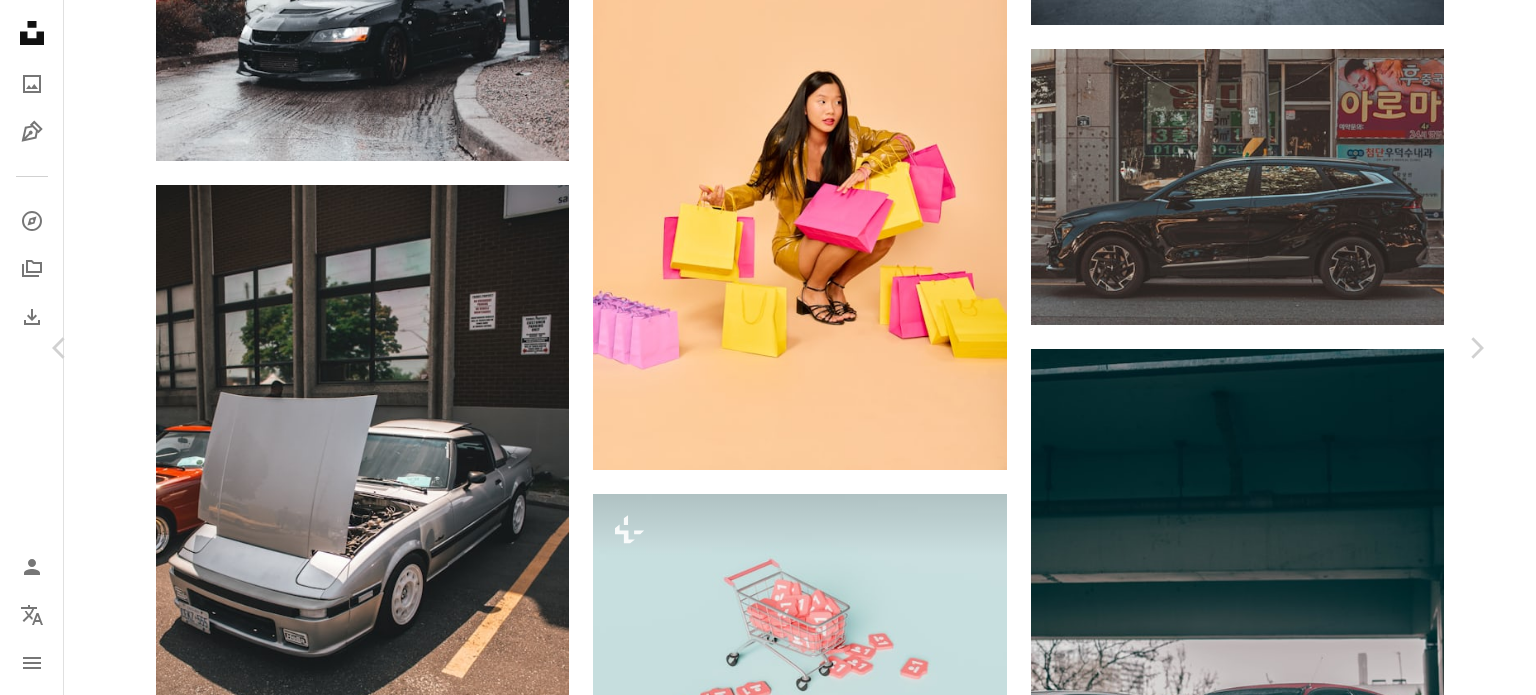 click on "An X shape" at bounding box center (20, 20) 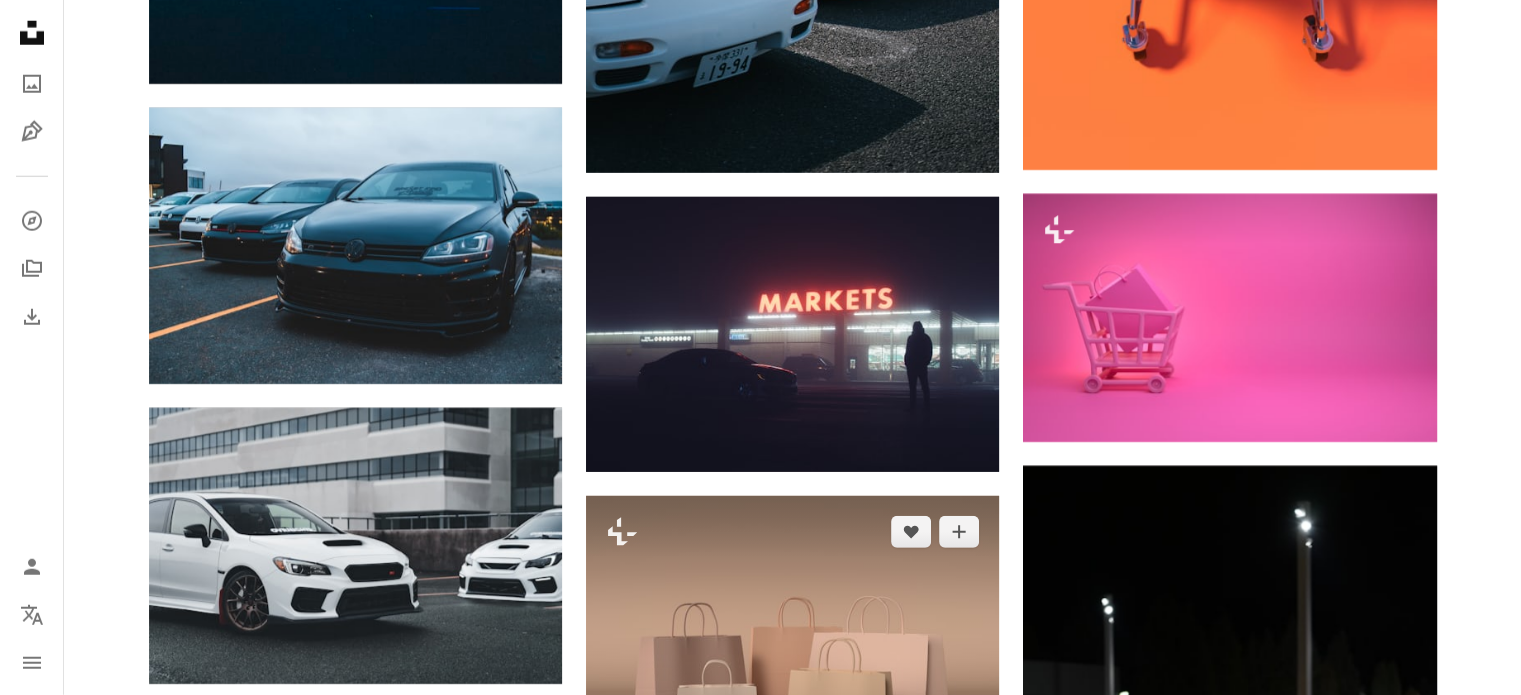 scroll, scrollTop: 28720, scrollLeft: 0, axis: vertical 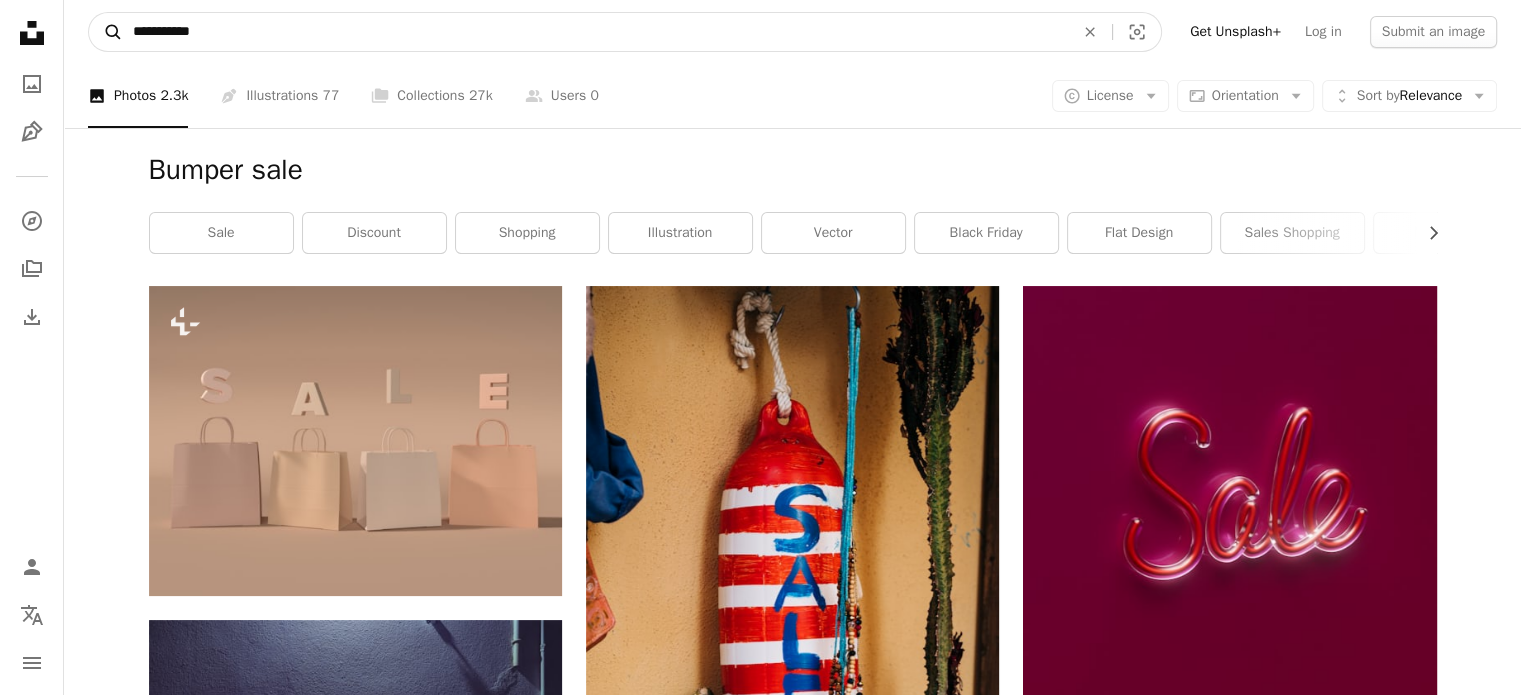 drag, startPoint x: 183, startPoint y: 31, endPoint x: 109, endPoint y: 25, distance: 74.24284 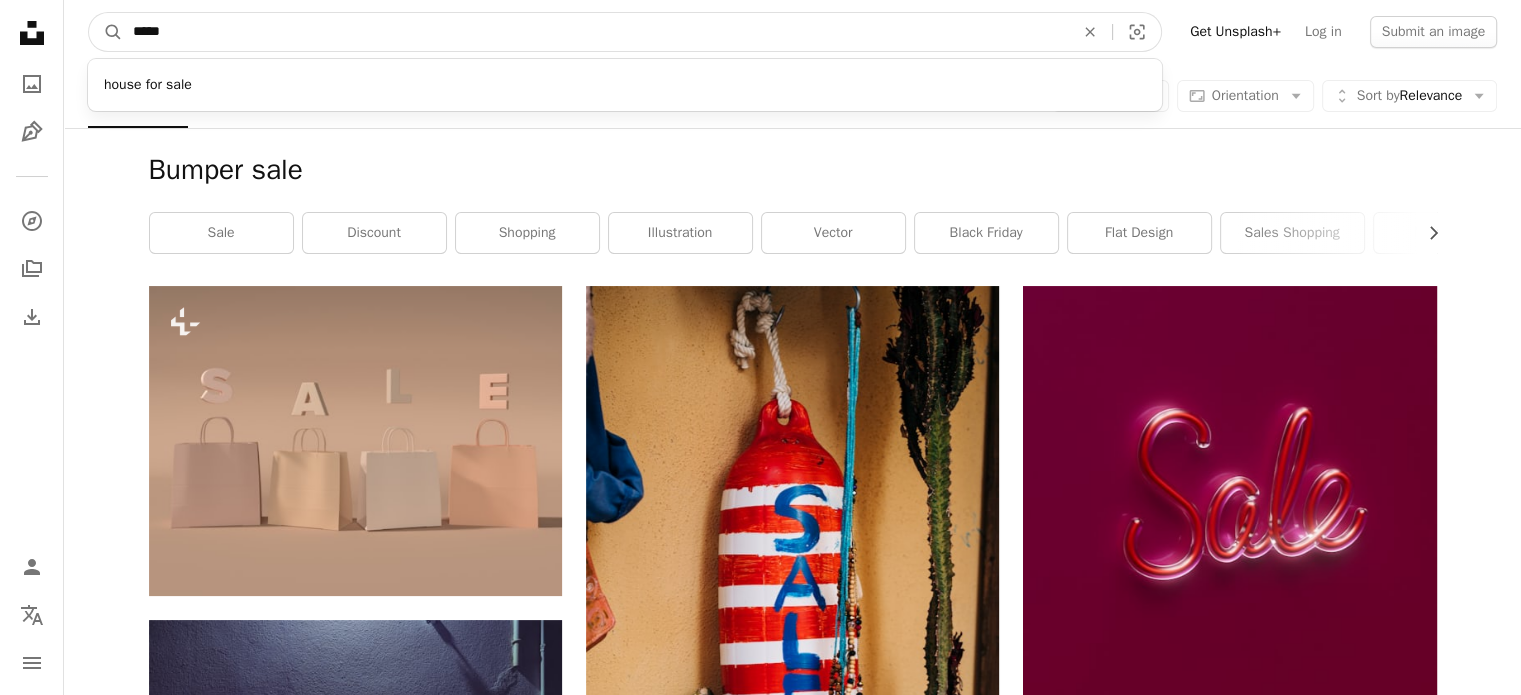 click on "A magnifying glass" at bounding box center [106, 32] 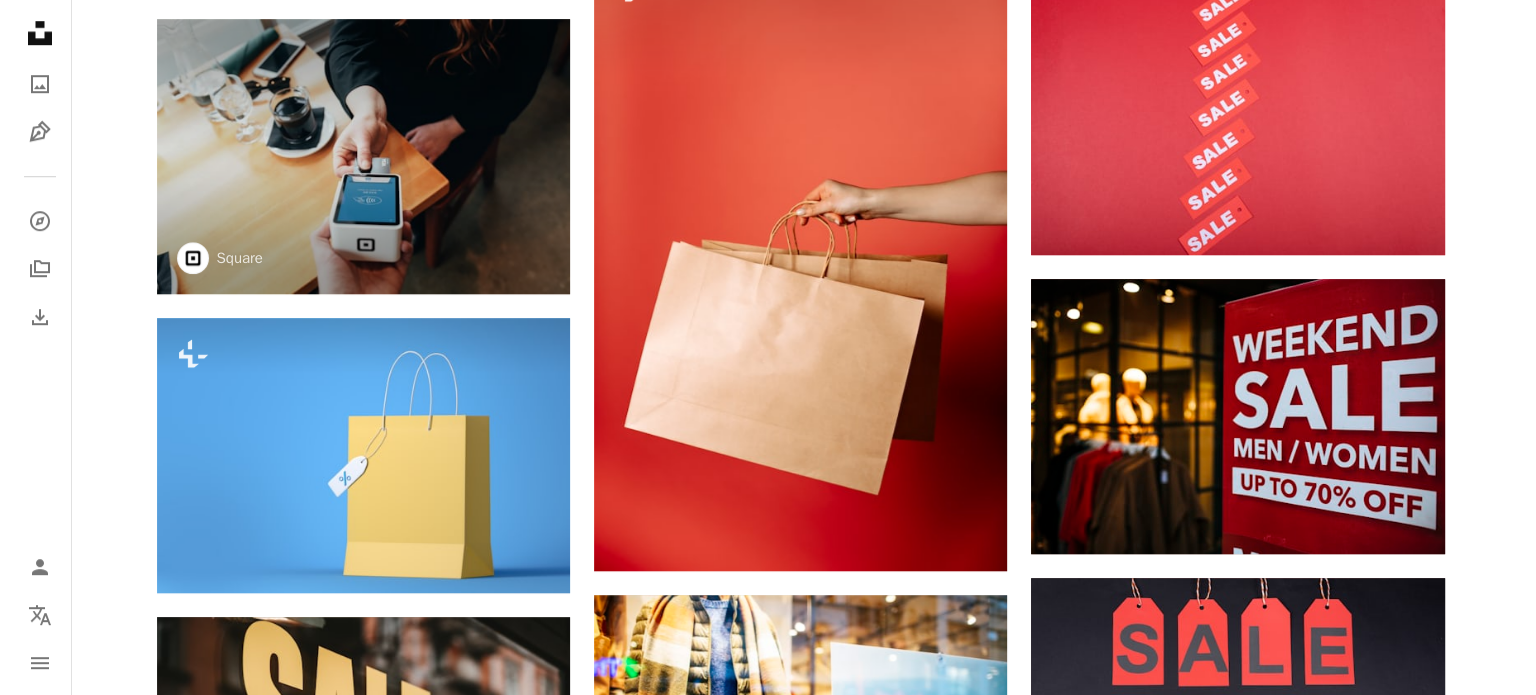 scroll, scrollTop: 1500, scrollLeft: 0, axis: vertical 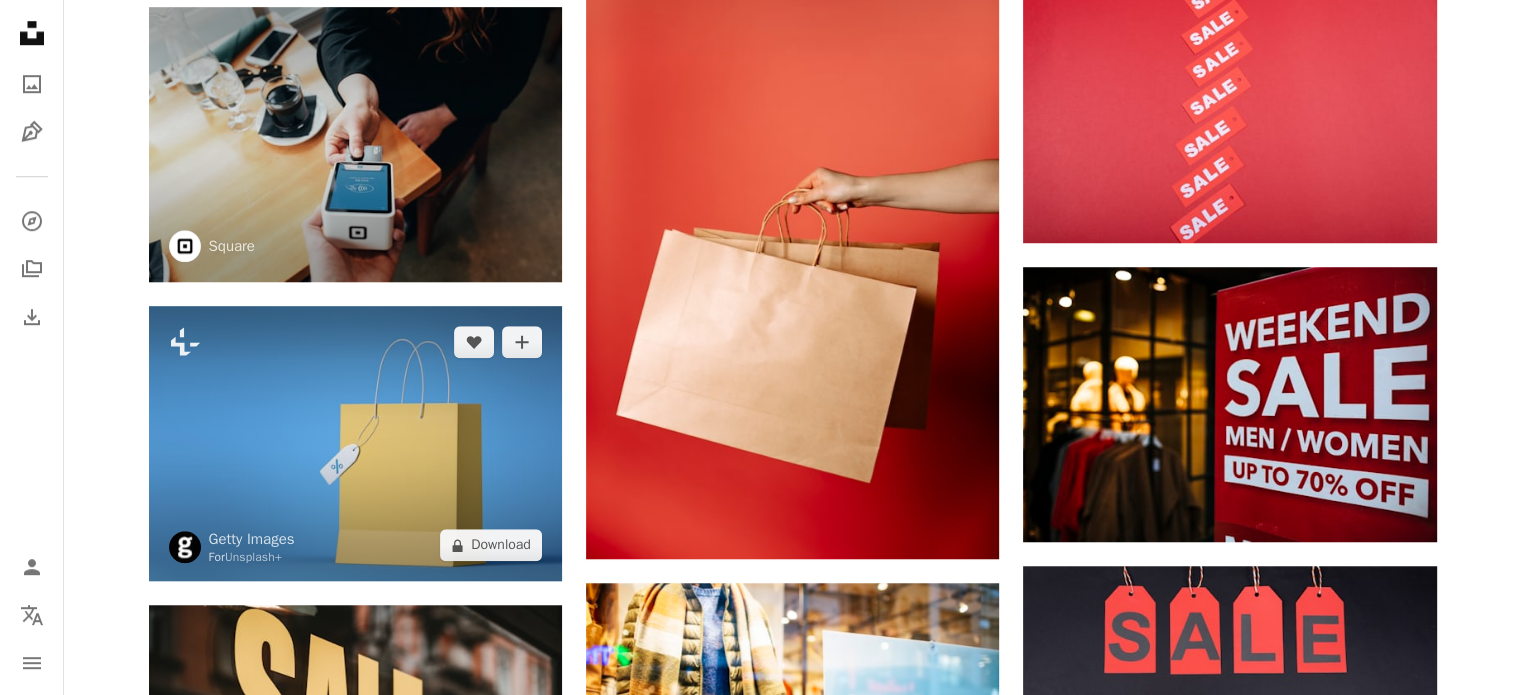 click at bounding box center [355, 443] 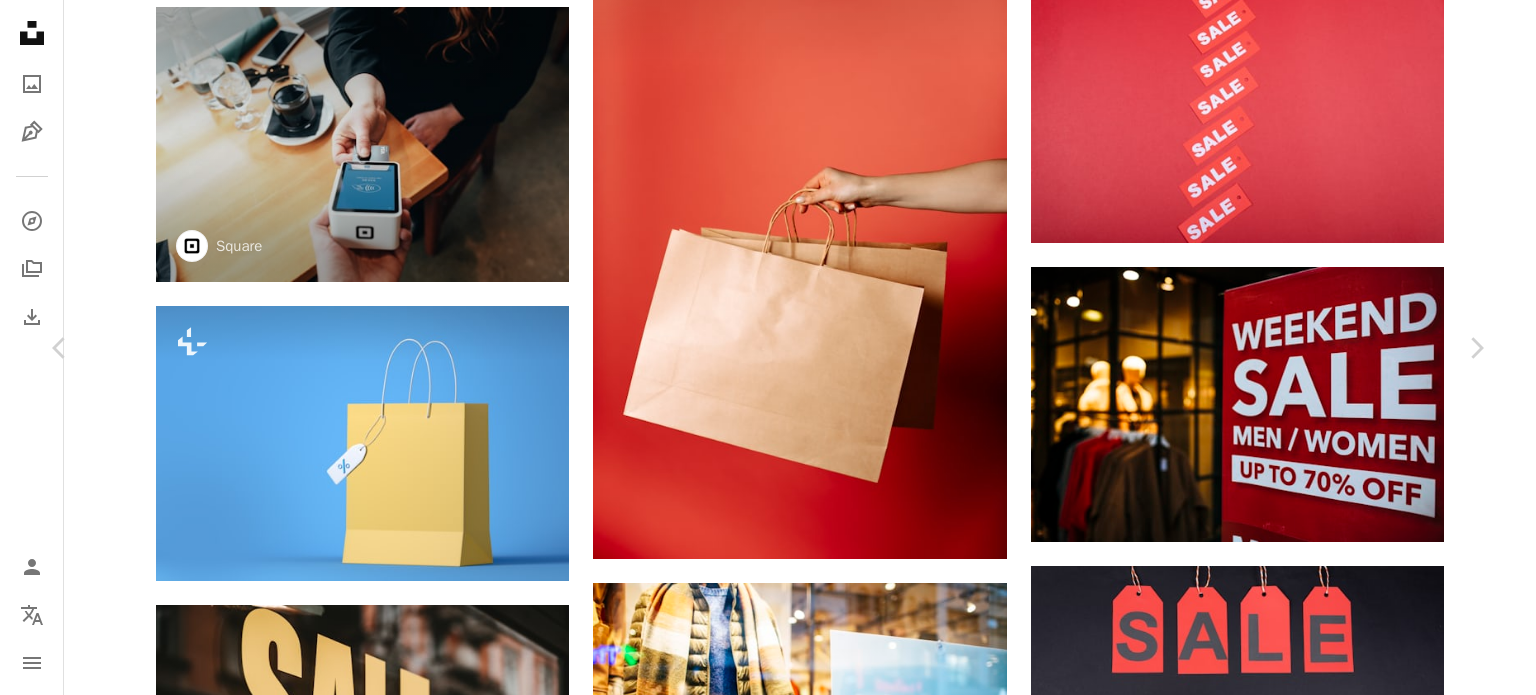 scroll, scrollTop: 8144, scrollLeft: 0, axis: vertical 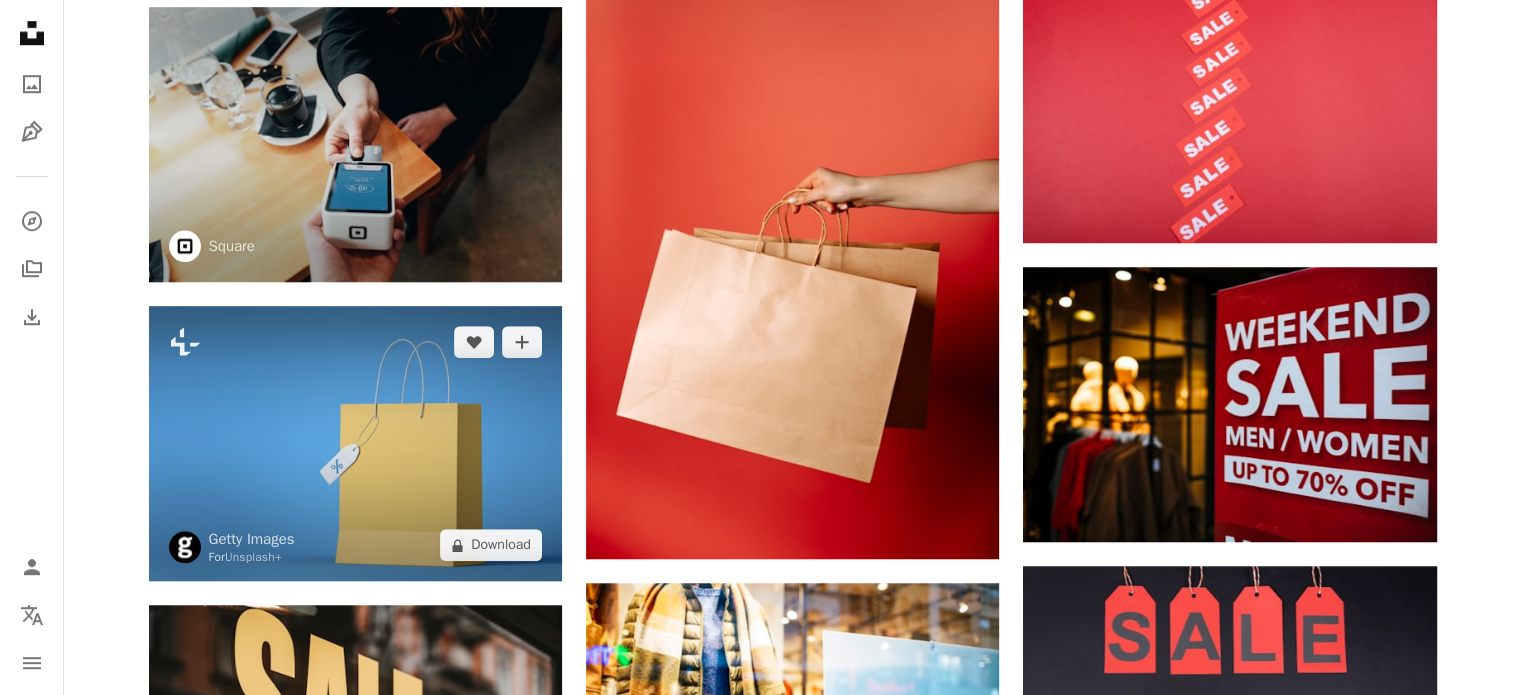 click at bounding box center [355, 443] 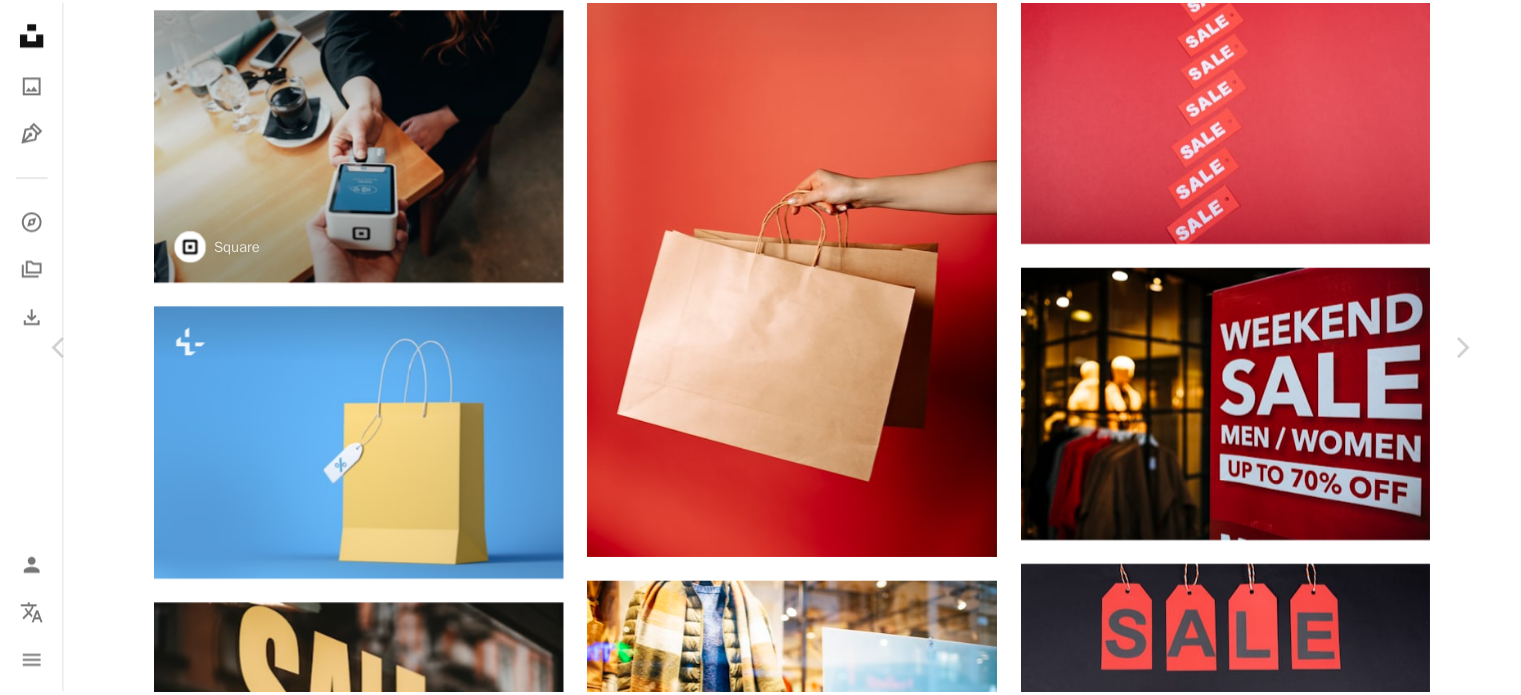 scroll, scrollTop: 200, scrollLeft: 0, axis: vertical 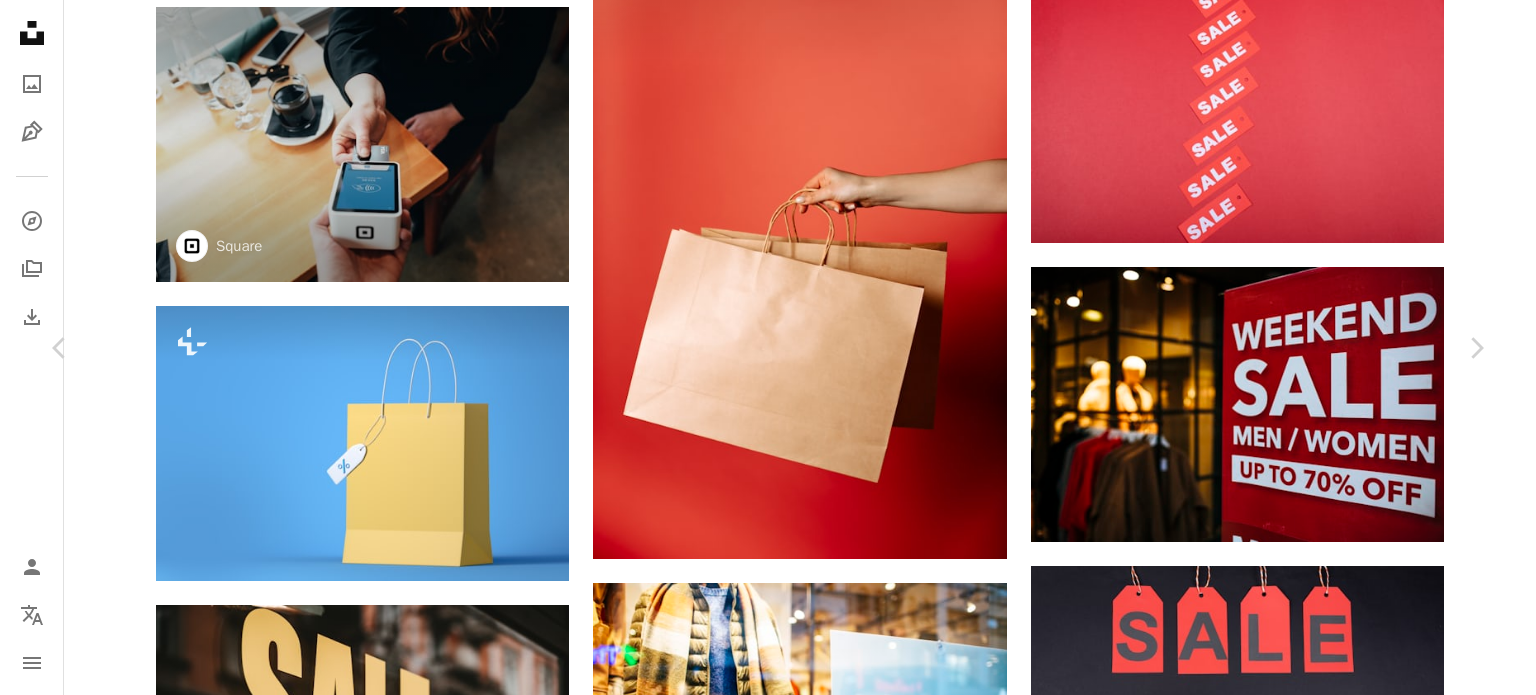 click on "A lock Download" at bounding box center (1325, 3352) 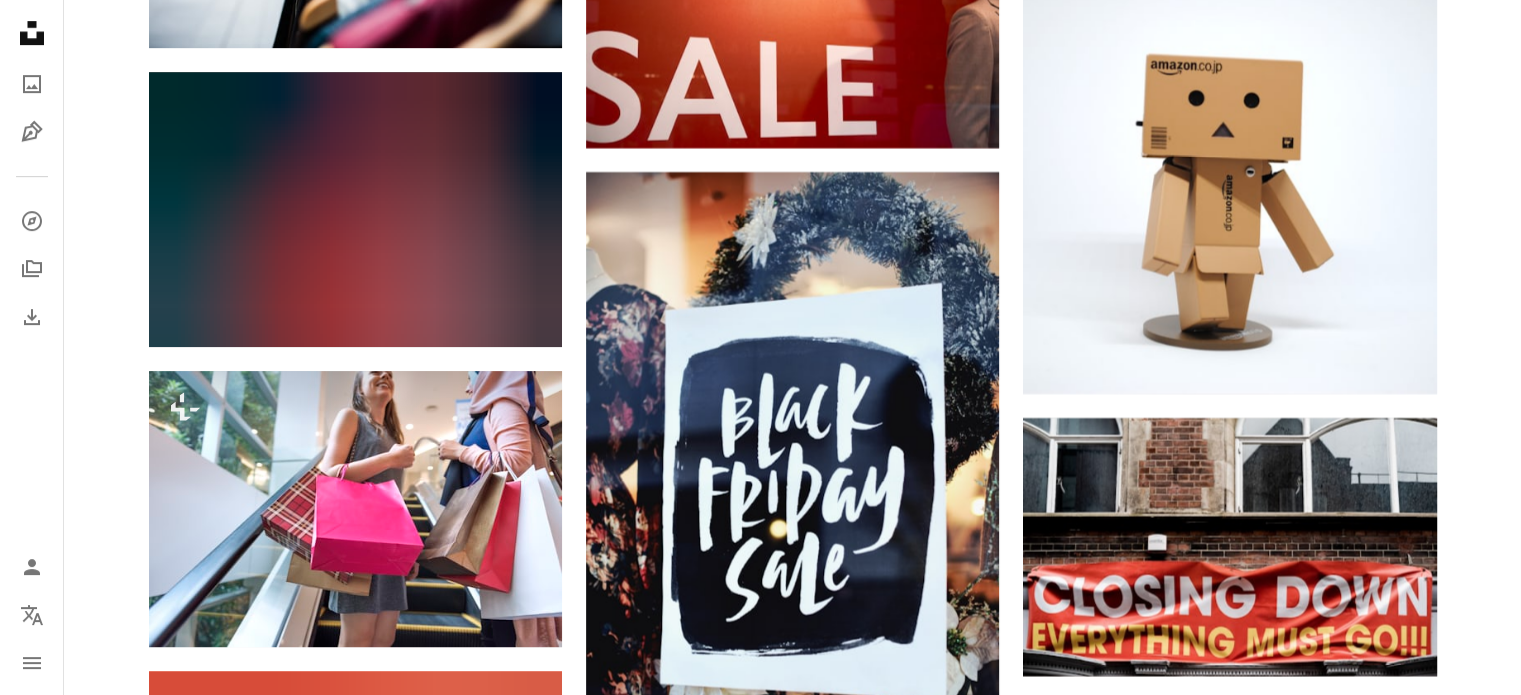 scroll, scrollTop: 7800, scrollLeft: 0, axis: vertical 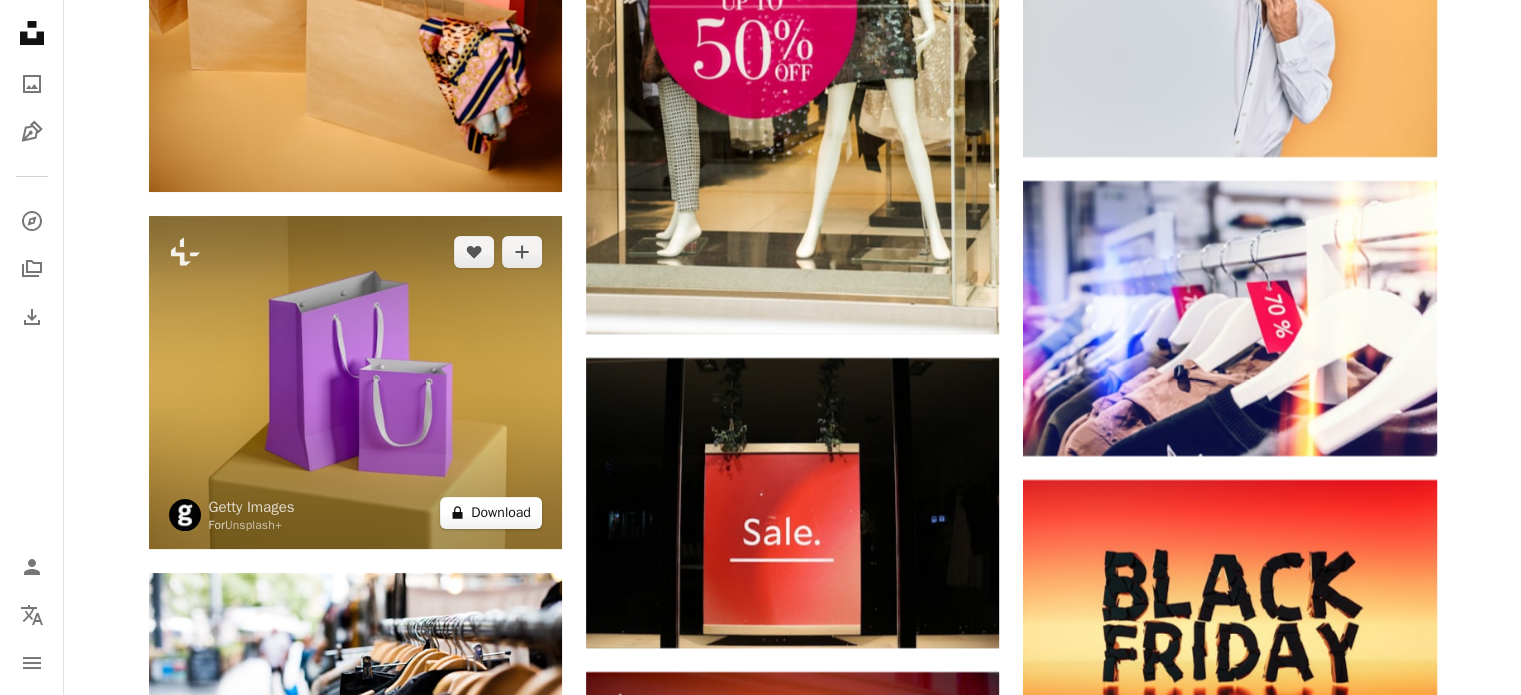 click on "A lock Download" at bounding box center (491, 513) 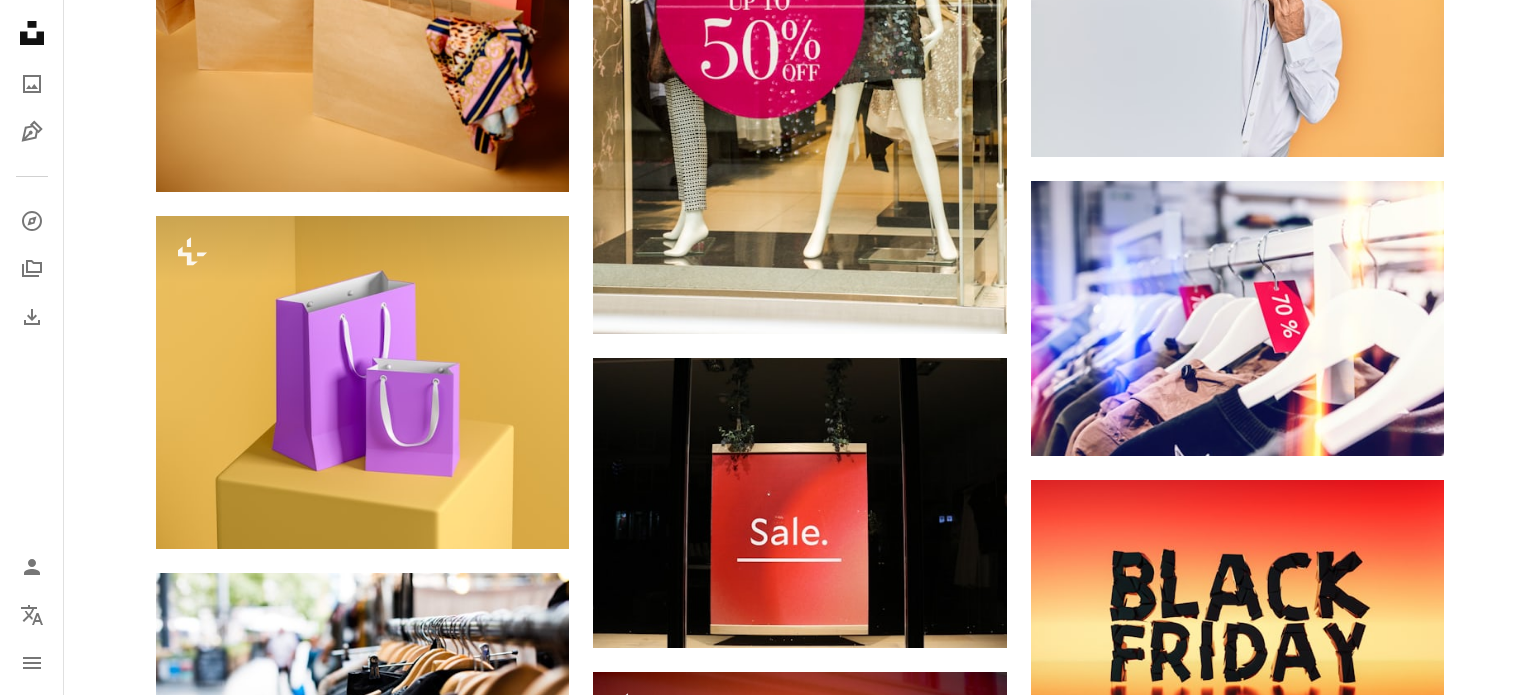 click on "An X shape Premium, ready to use images. Get unlimited access. A plus sign Members-only content added monthly A plus sign Unlimited royalty-free downloads A plus sign Illustrations  New A plus sign Enhanced legal protections yearly 66%  off monthly $12   $4 USD per month * Get  Unsplash+ * When paid annually, billed upfront  $48 Taxes where applicable. Renews automatically. Cancel anytime." at bounding box center [768, 5262] 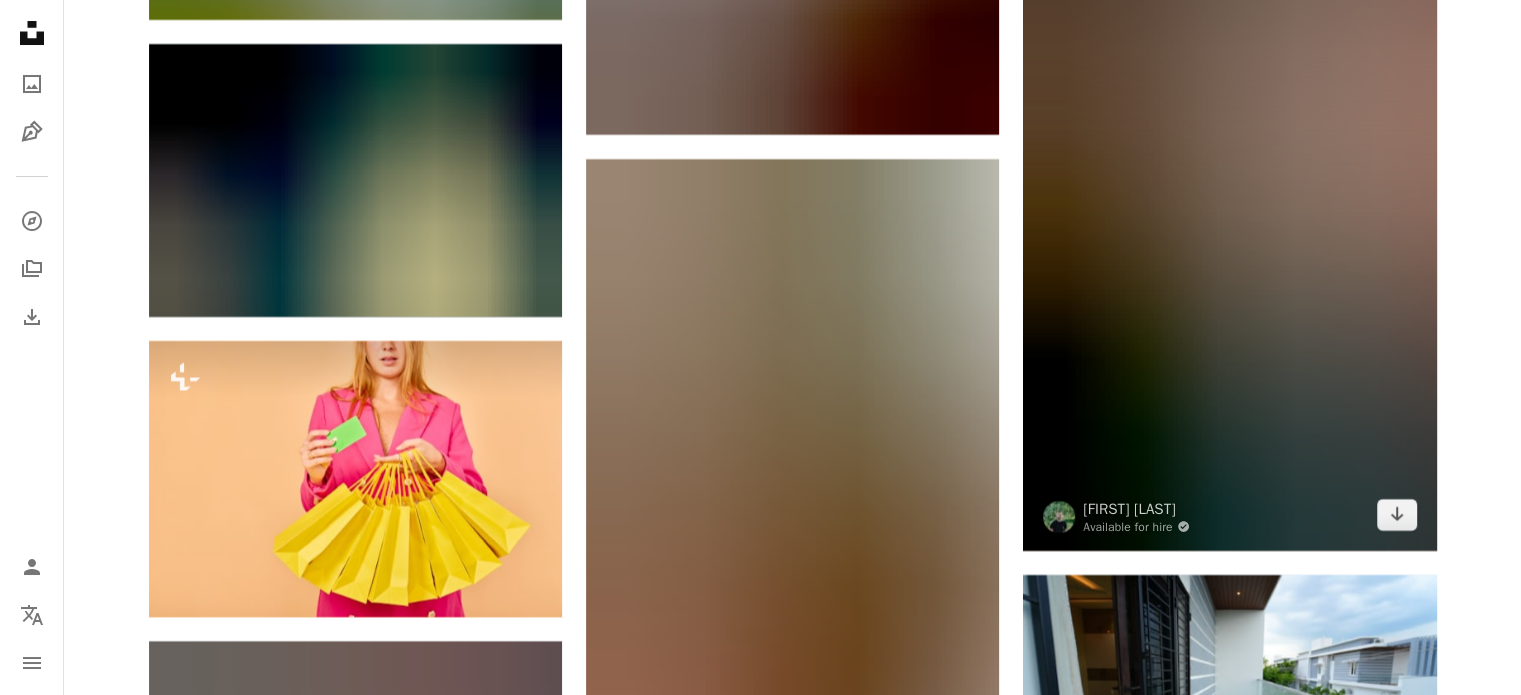 scroll, scrollTop: 38900, scrollLeft: 0, axis: vertical 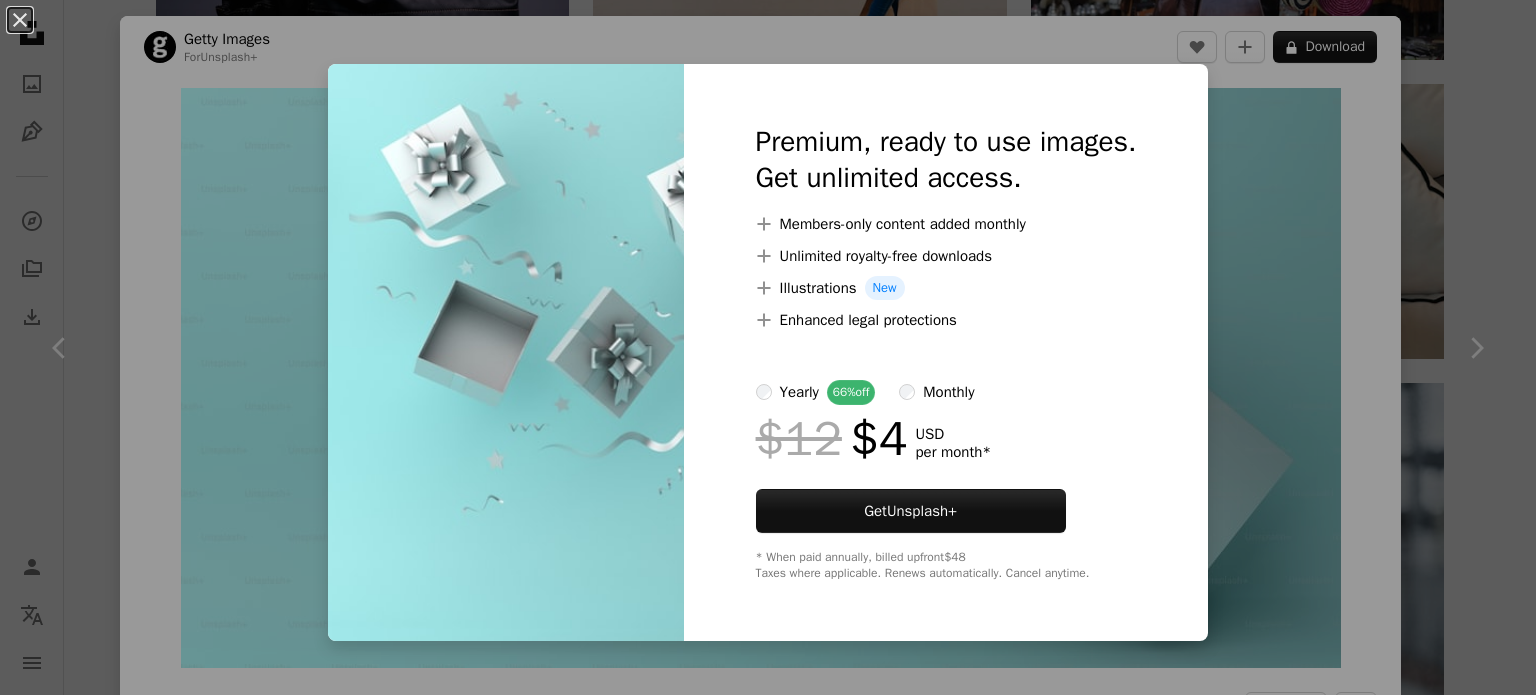 click on "An X shape Premium, ready to use images. Get unlimited access. A plus sign Members-only content added monthly A plus sign Unlimited royalty-free downloads A plus sign Illustrations  New A plus sign Enhanced legal protections yearly 66%  off monthly $12   $4 USD per month * Get  Unsplash+ * When paid annually, billed upfront  $48 Taxes where applicable. Renews automatically. Cancel anytime." at bounding box center [768, 347] 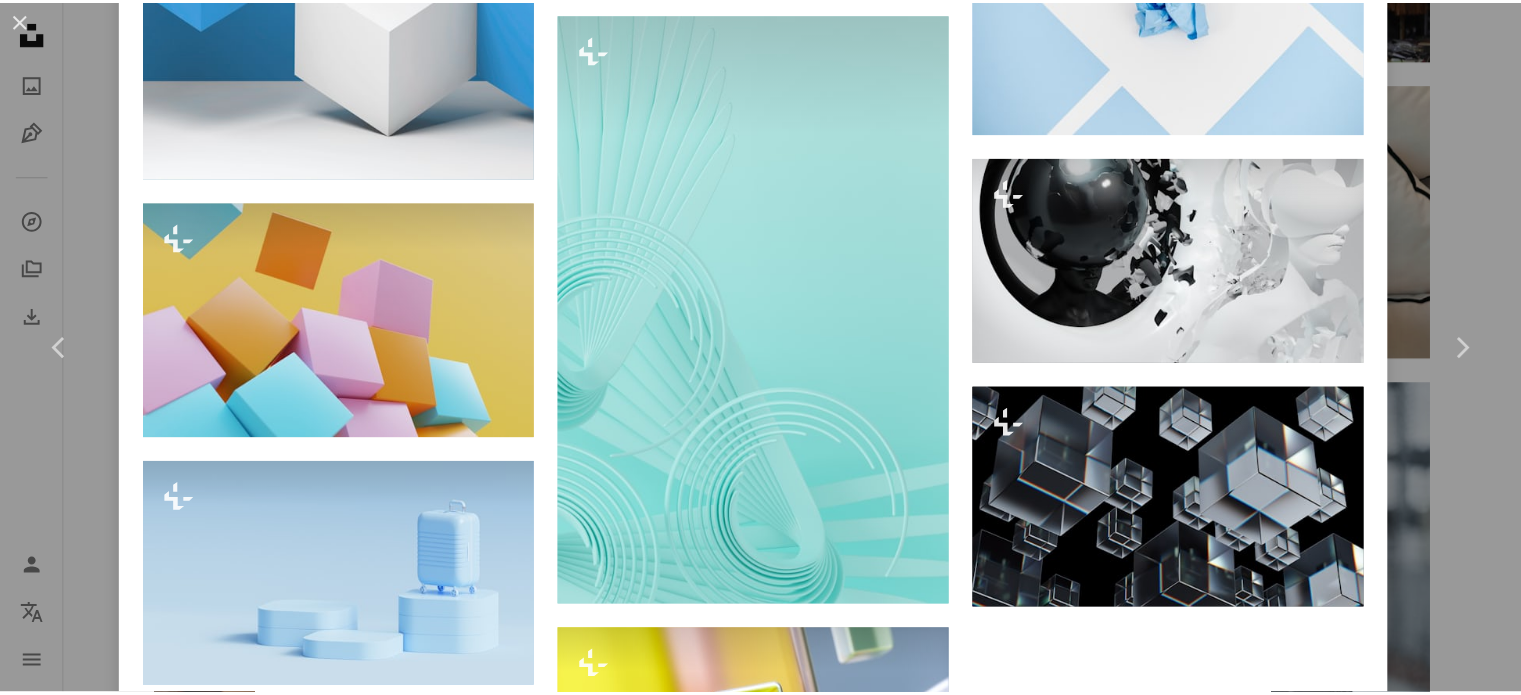 scroll, scrollTop: 4852, scrollLeft: 0, axis: vertical 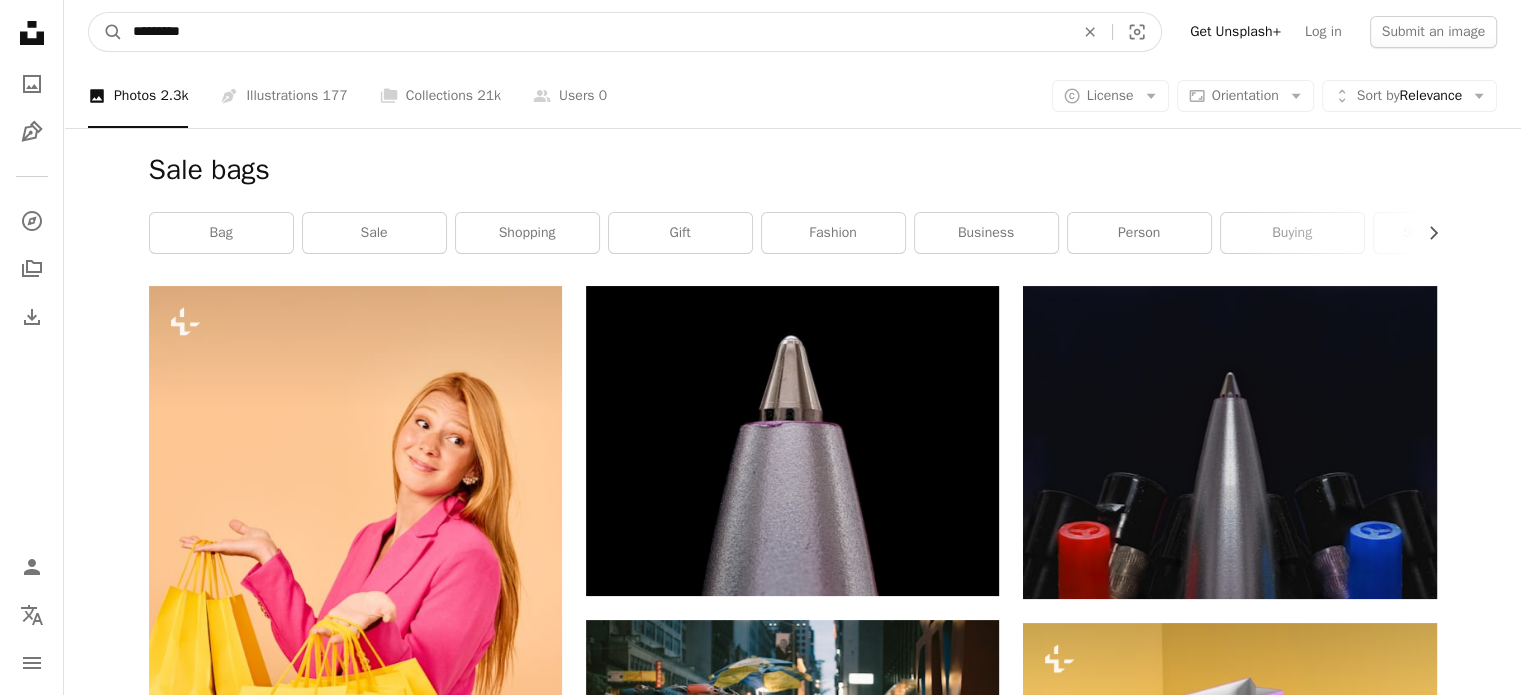 drag, startPoint x: 244, startPoint y: 38, endPoint x: 126, endPoint y: 47, distance: 118.34272 